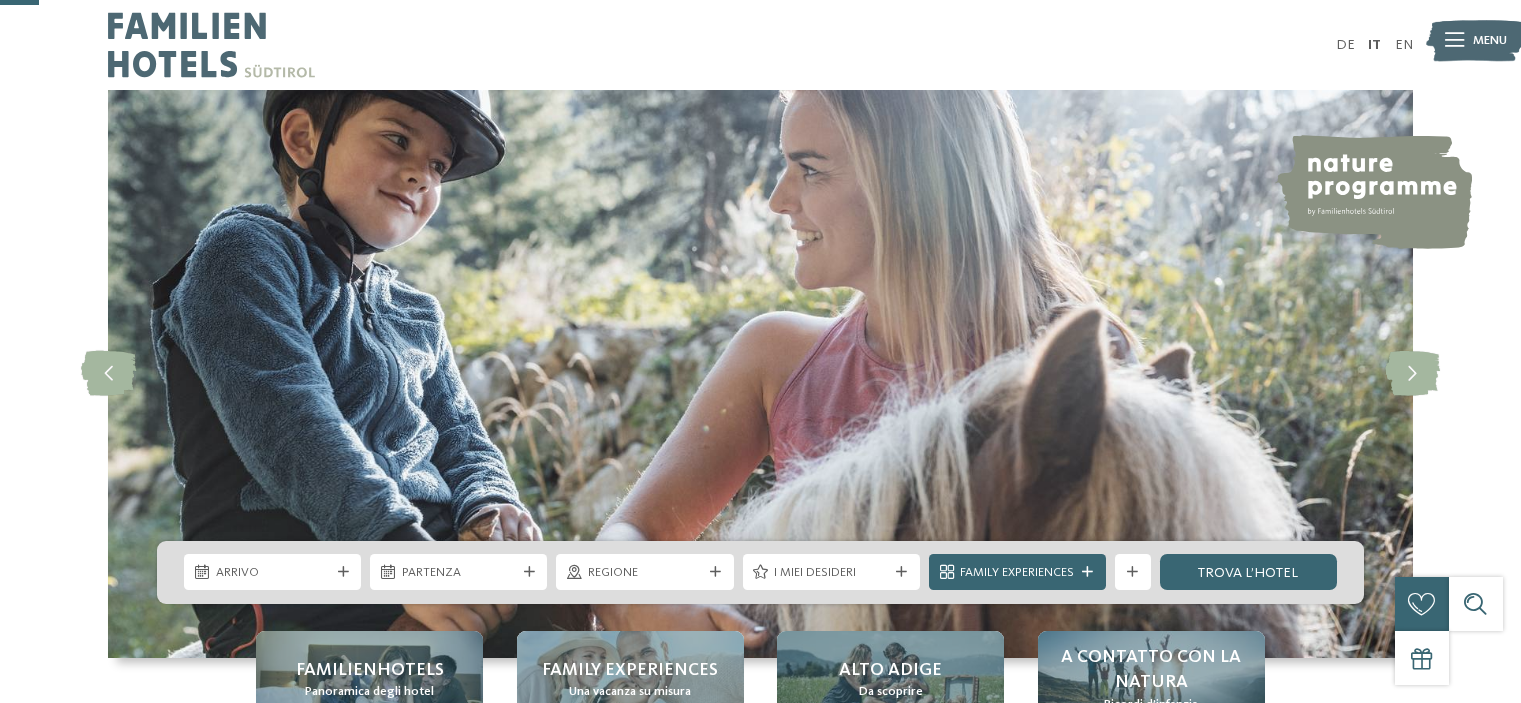 scroll, scrollTop: 200, scrollLeft: 0, axis: vertical 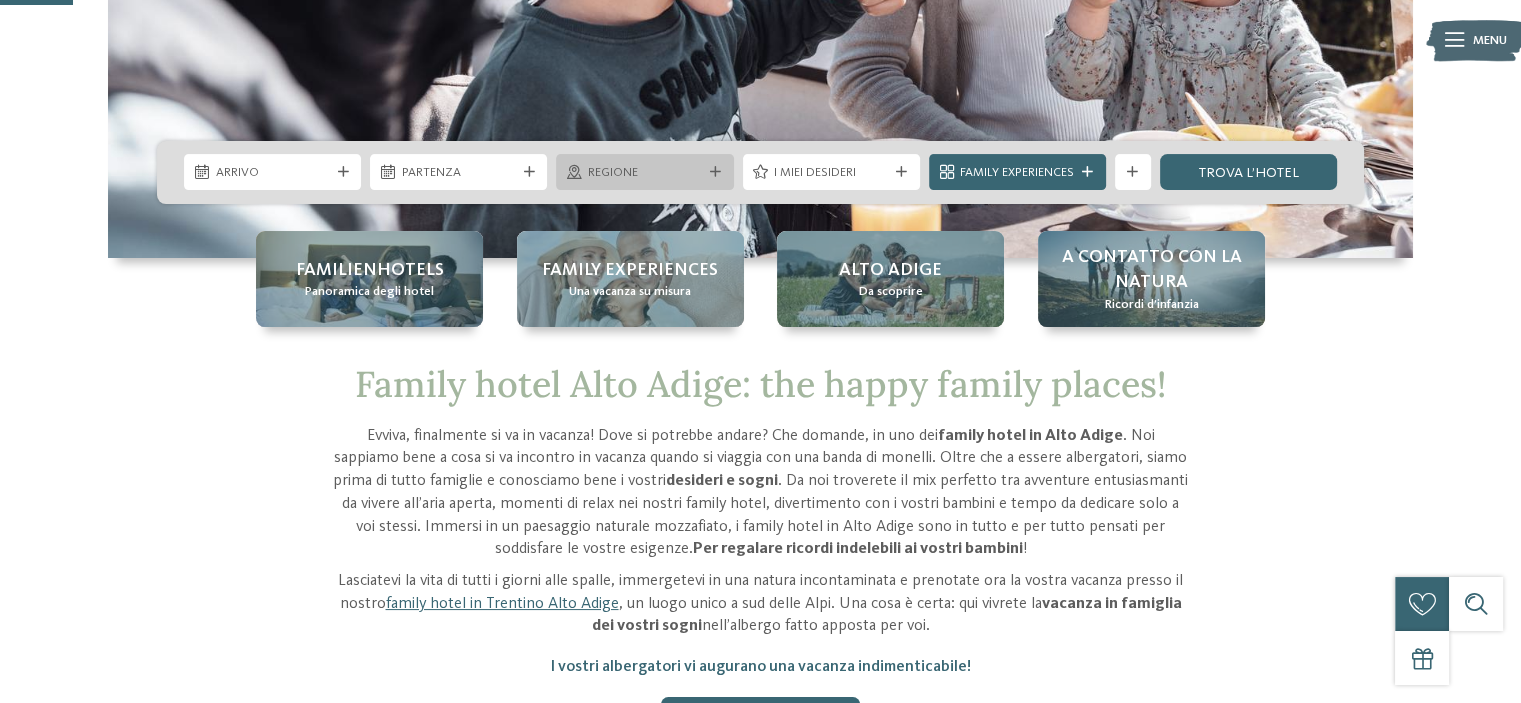 click on "Regione" at bounding box center [645, 173] 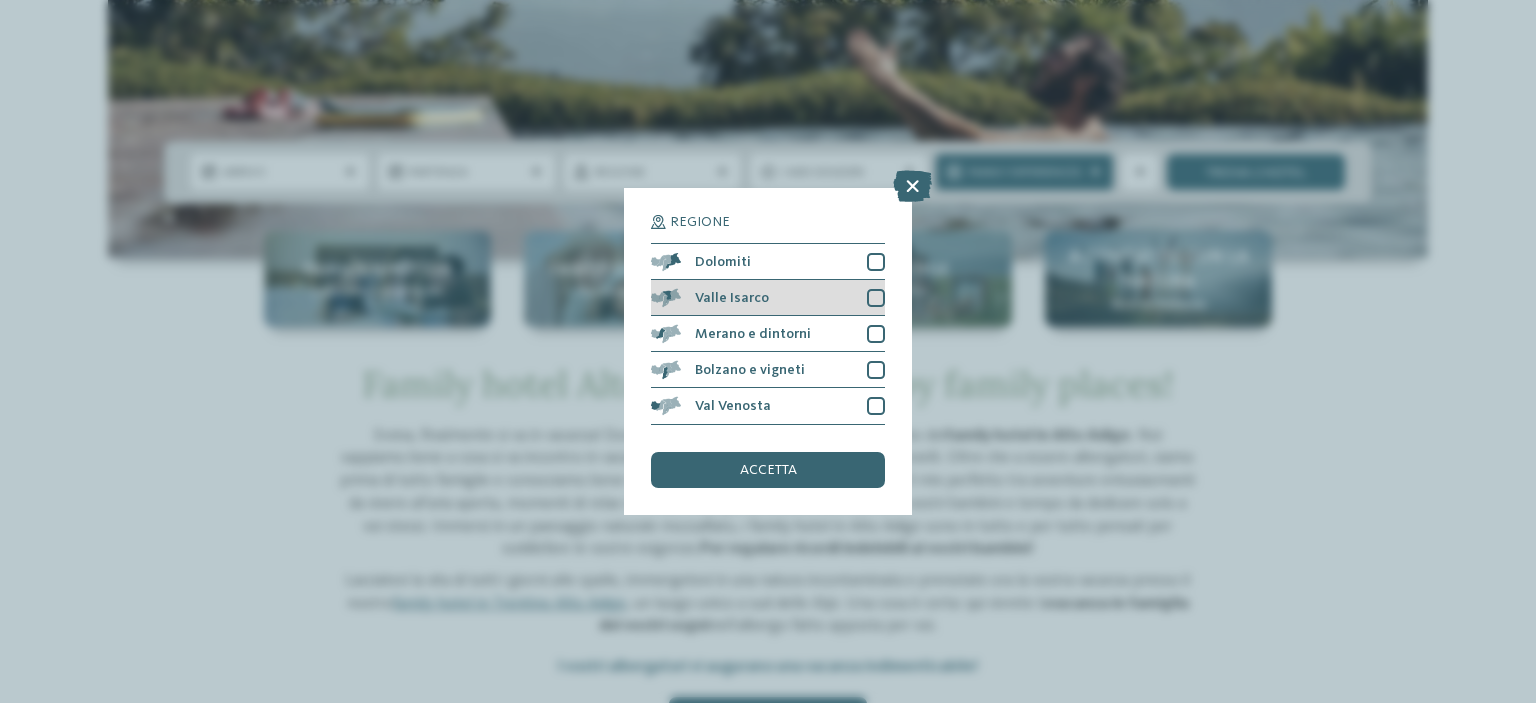 click at bounding box center (876, 298) 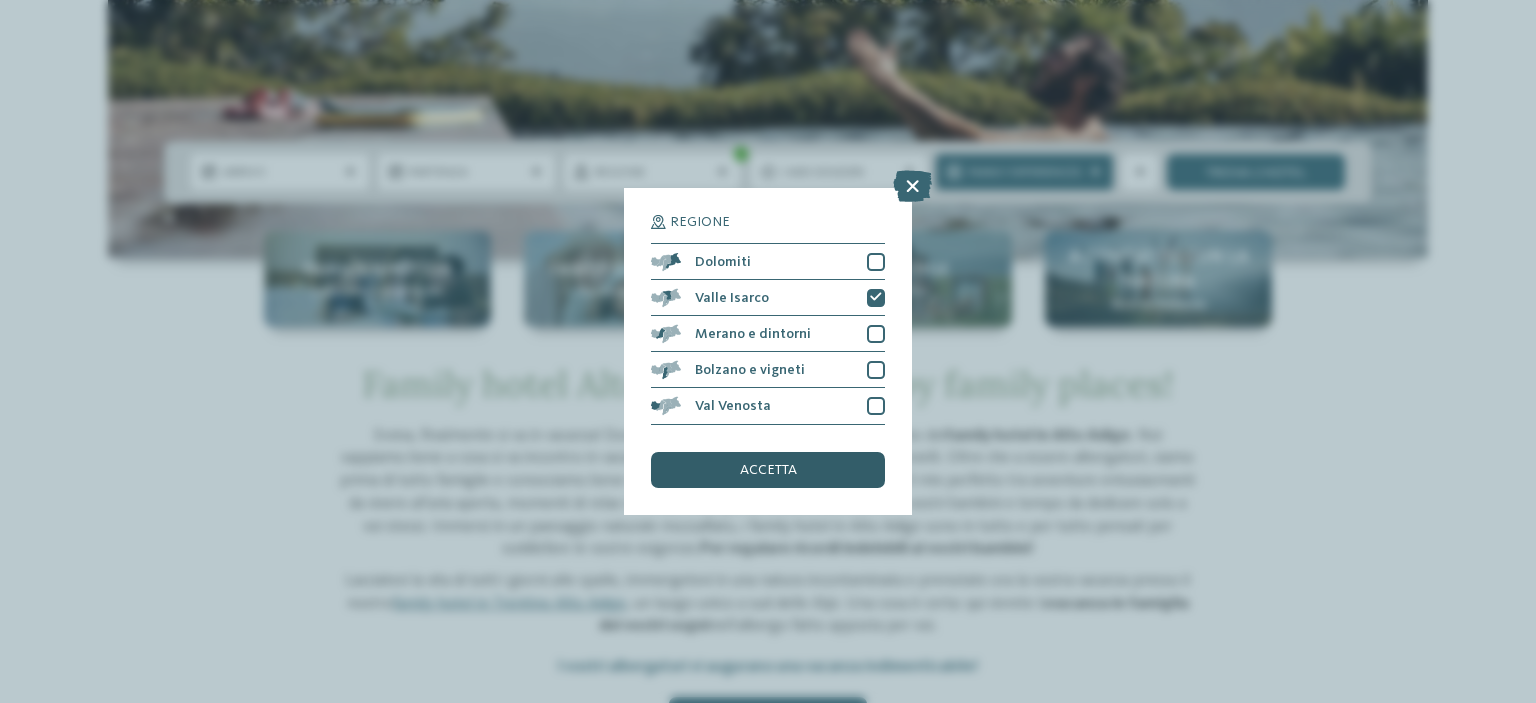 click on "accetta" at bounding box center (768, 470) 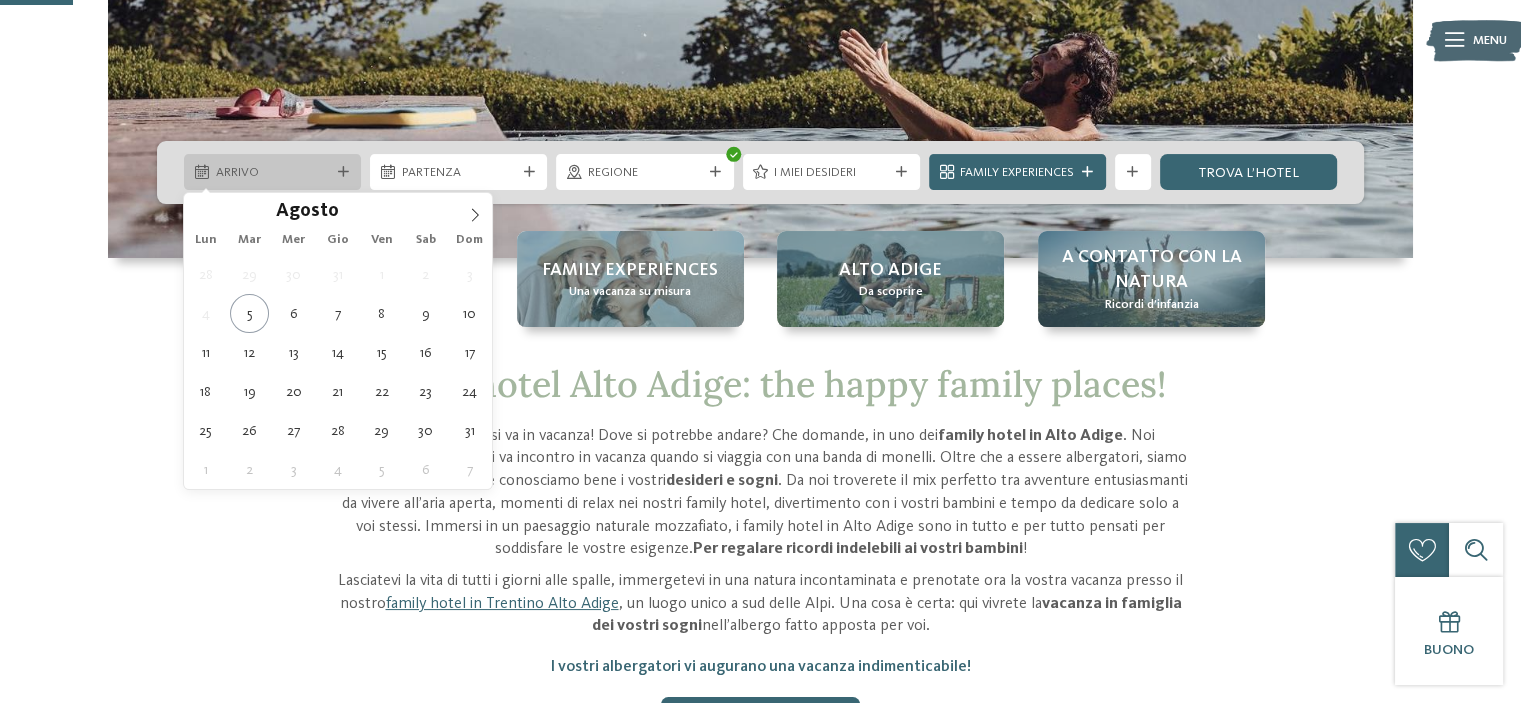 click on "Arrivo" at bounding box center (273, 173) 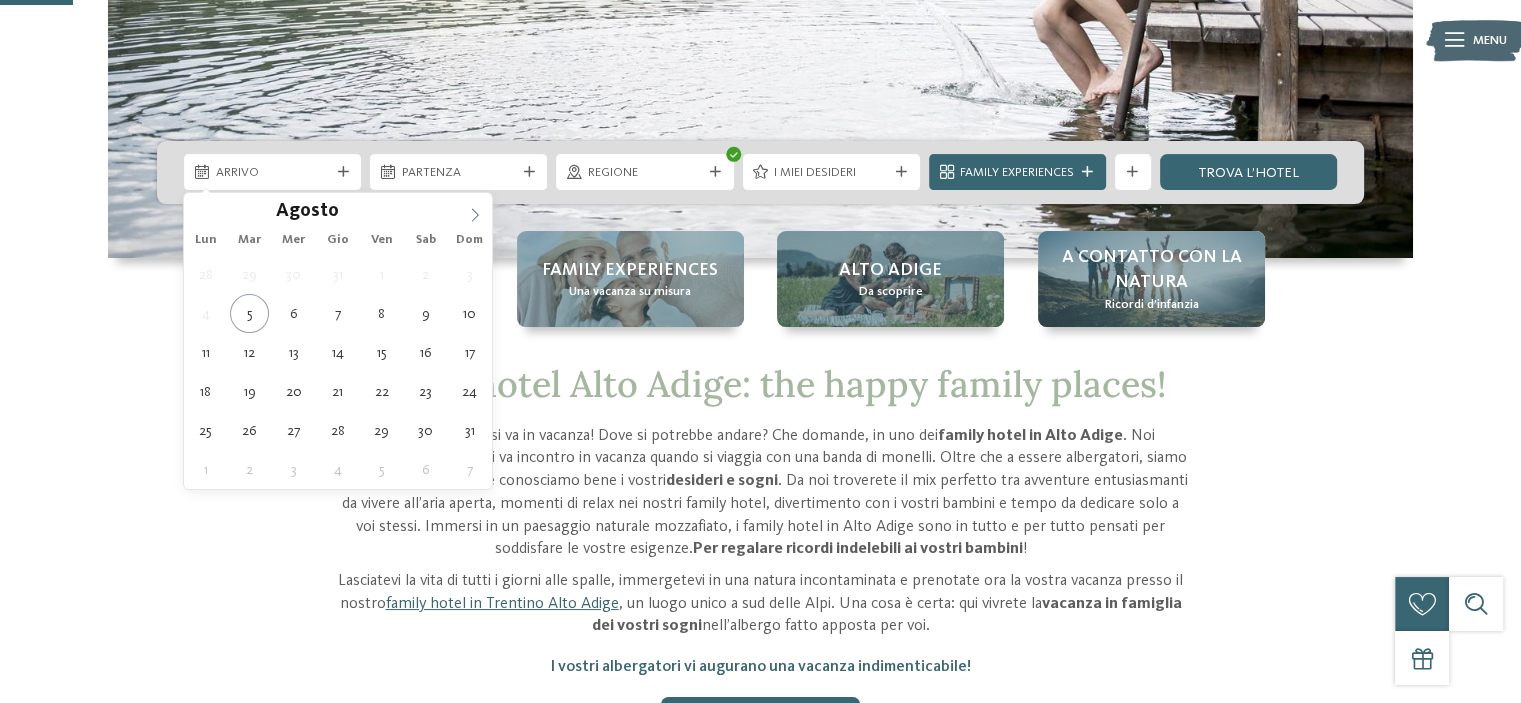 click at bounding box center (475, 210) 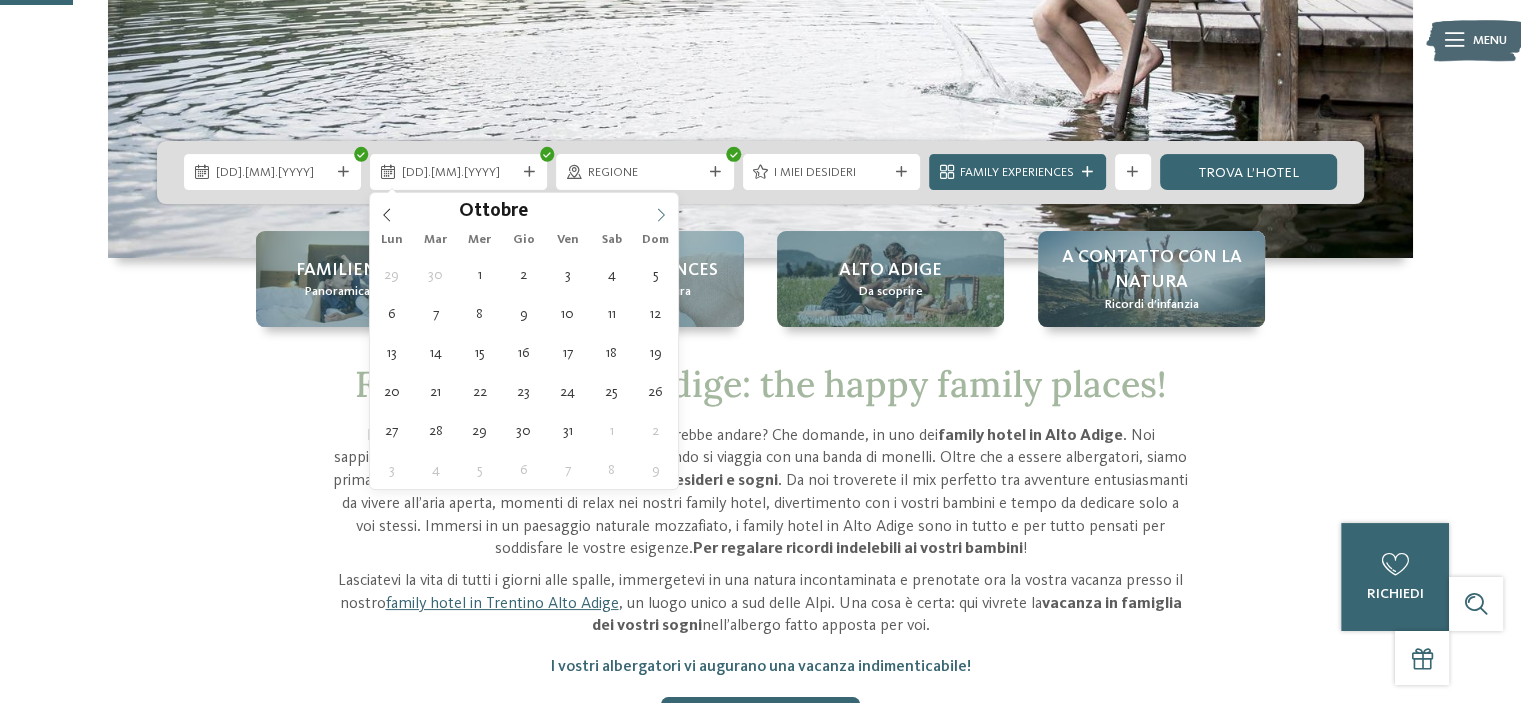 click 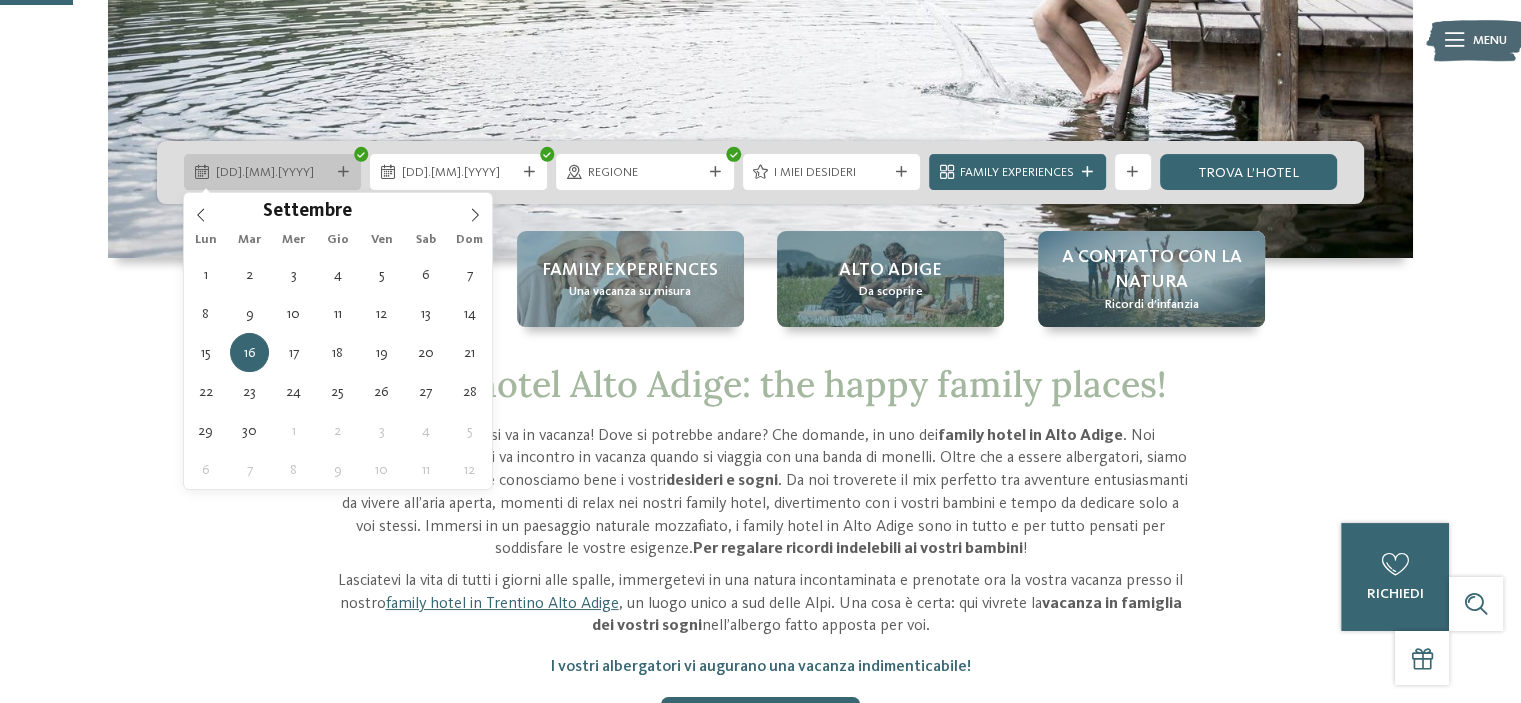 click on "16.09.2025" at bounding box center [273, 173] 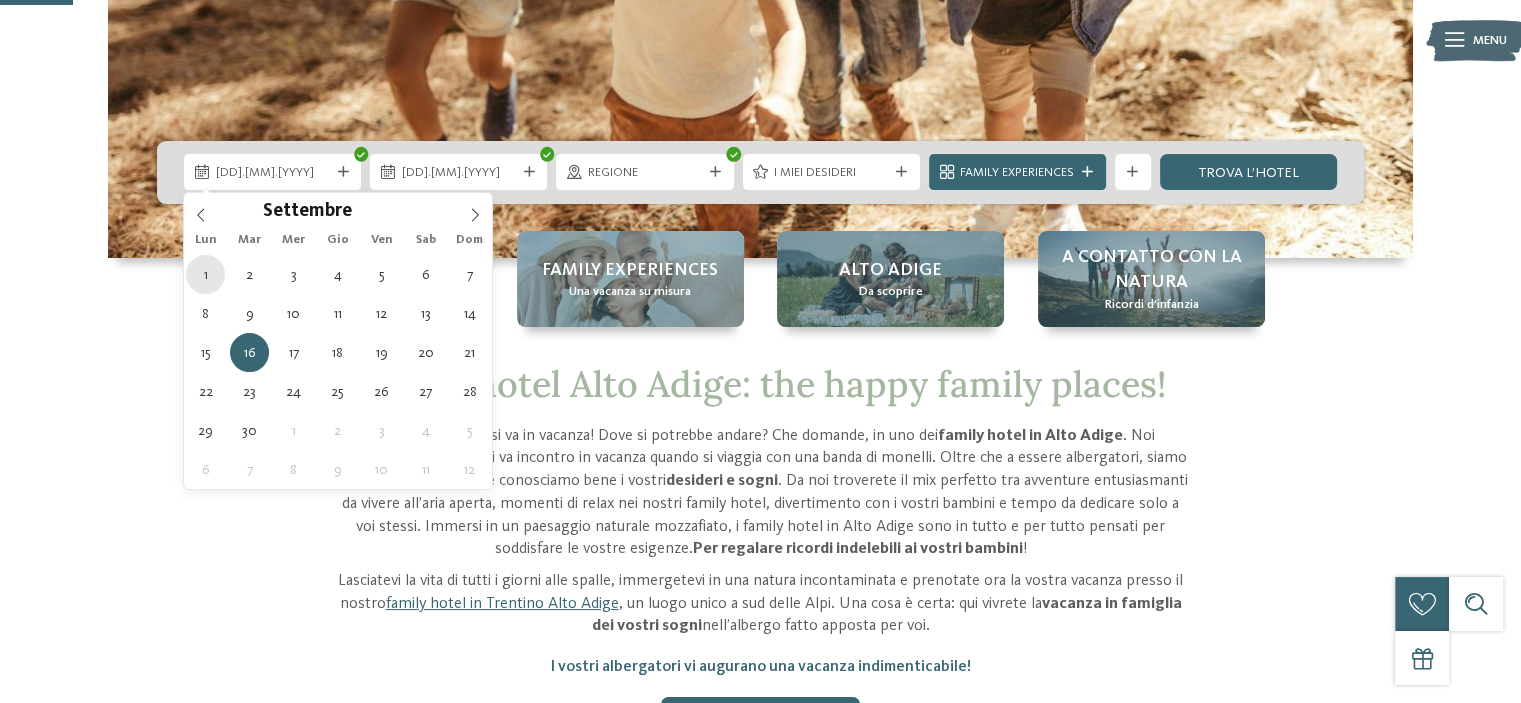 type on "01.09.2025" 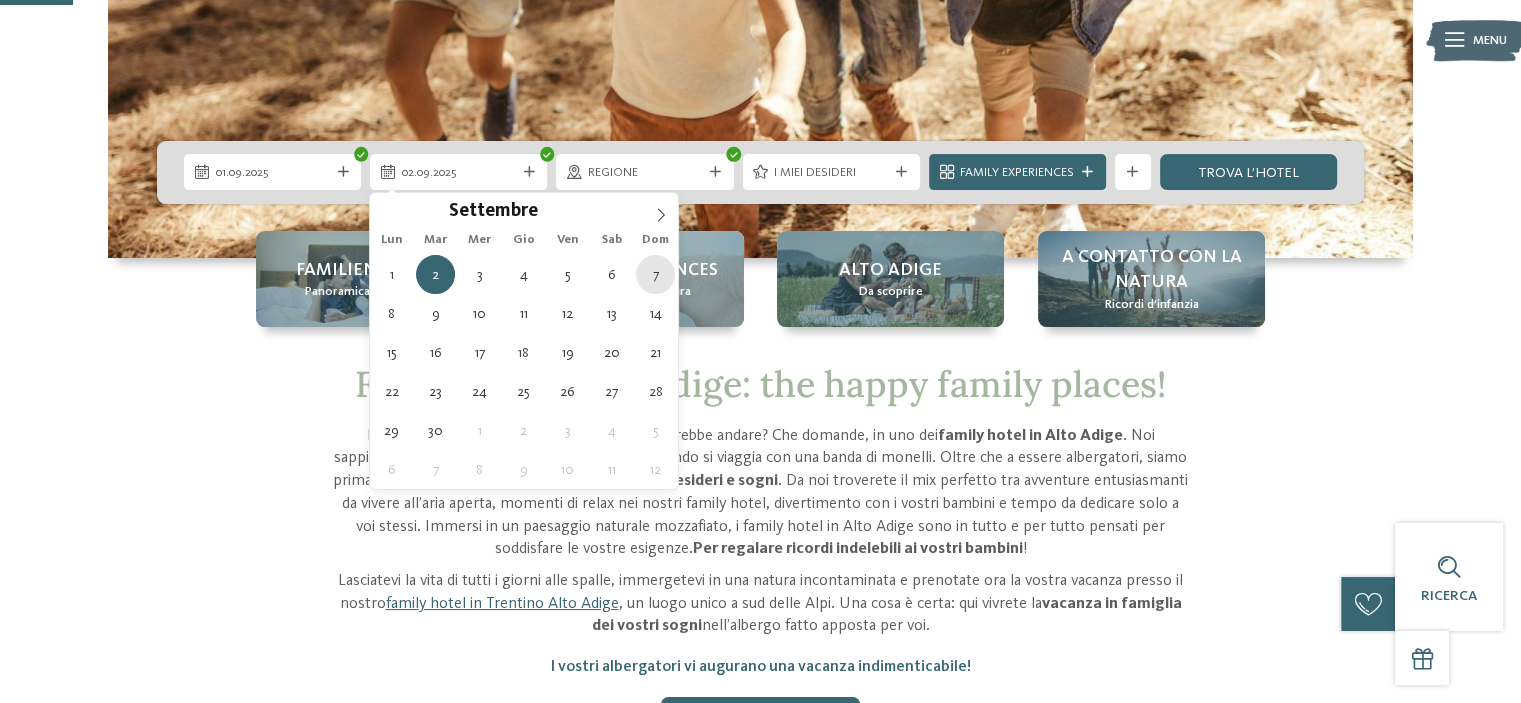type on "07.09.2025" 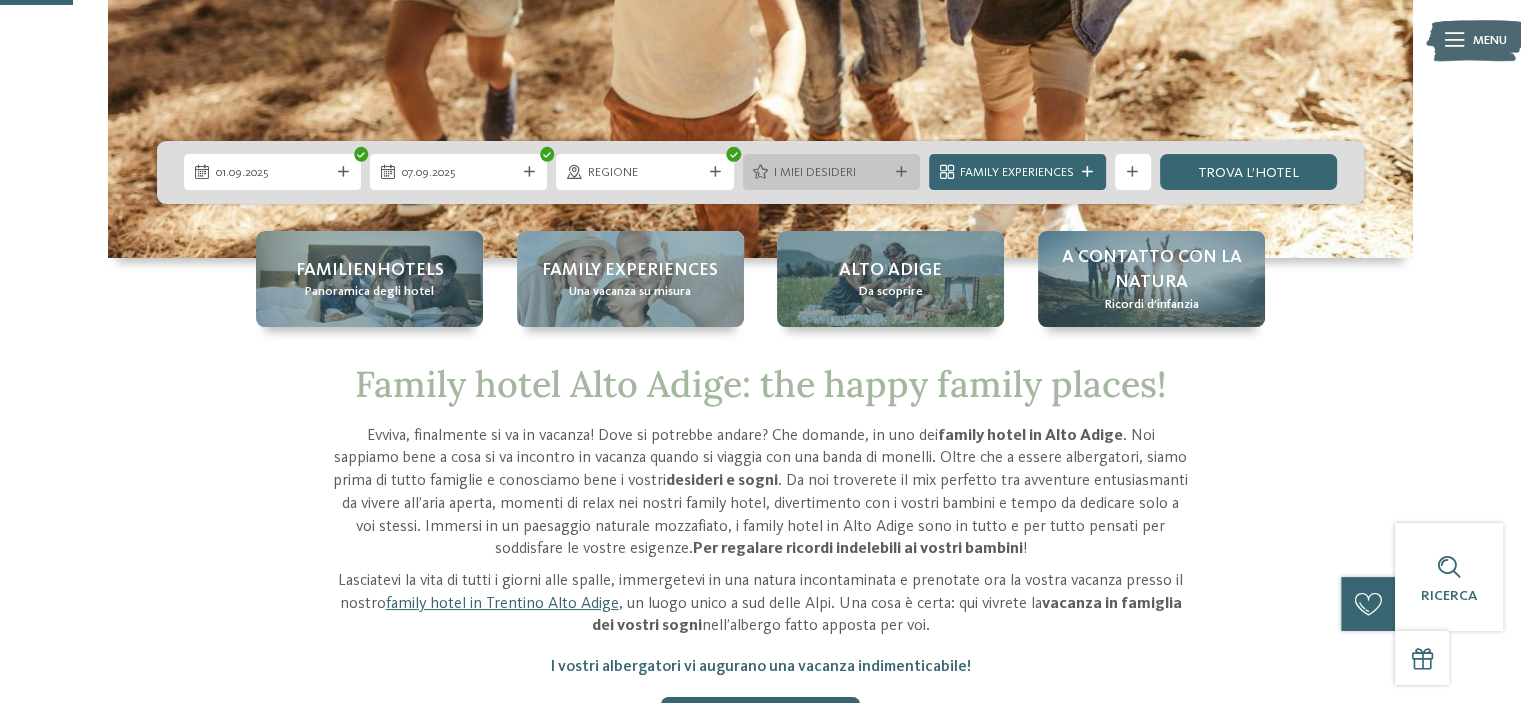 click on "I miei desideri" at bounding box center (831, 173) 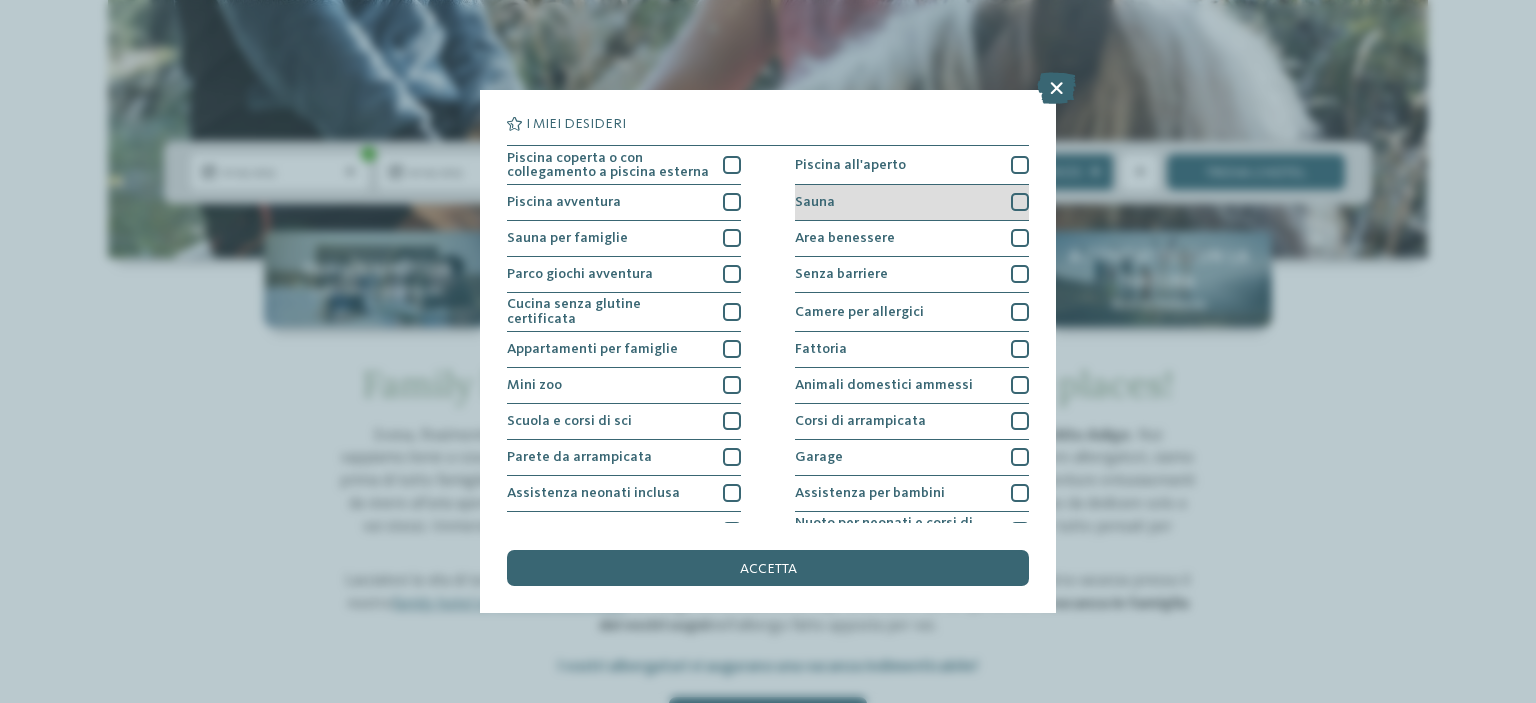 click at bounding box center (1020, 202) 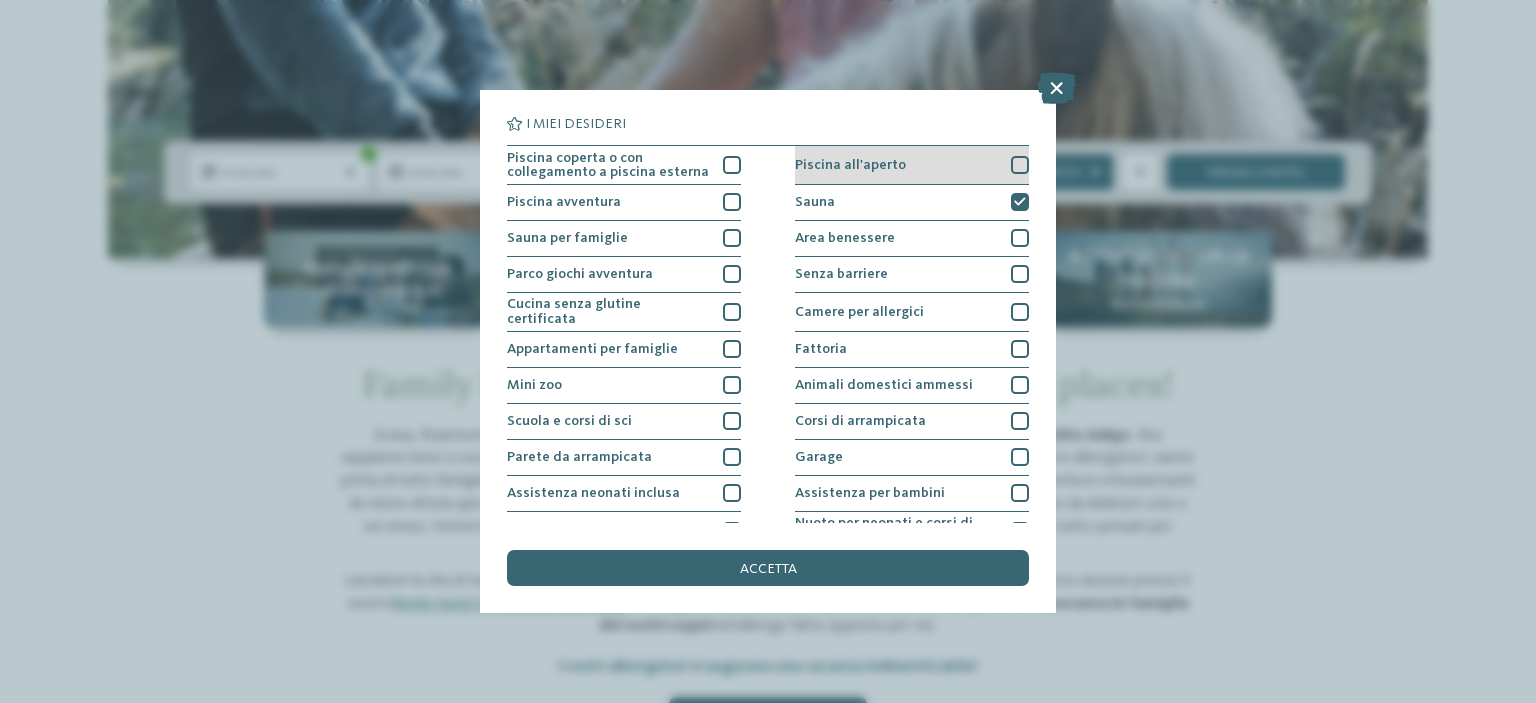 click at bounding box center (1020, 165) 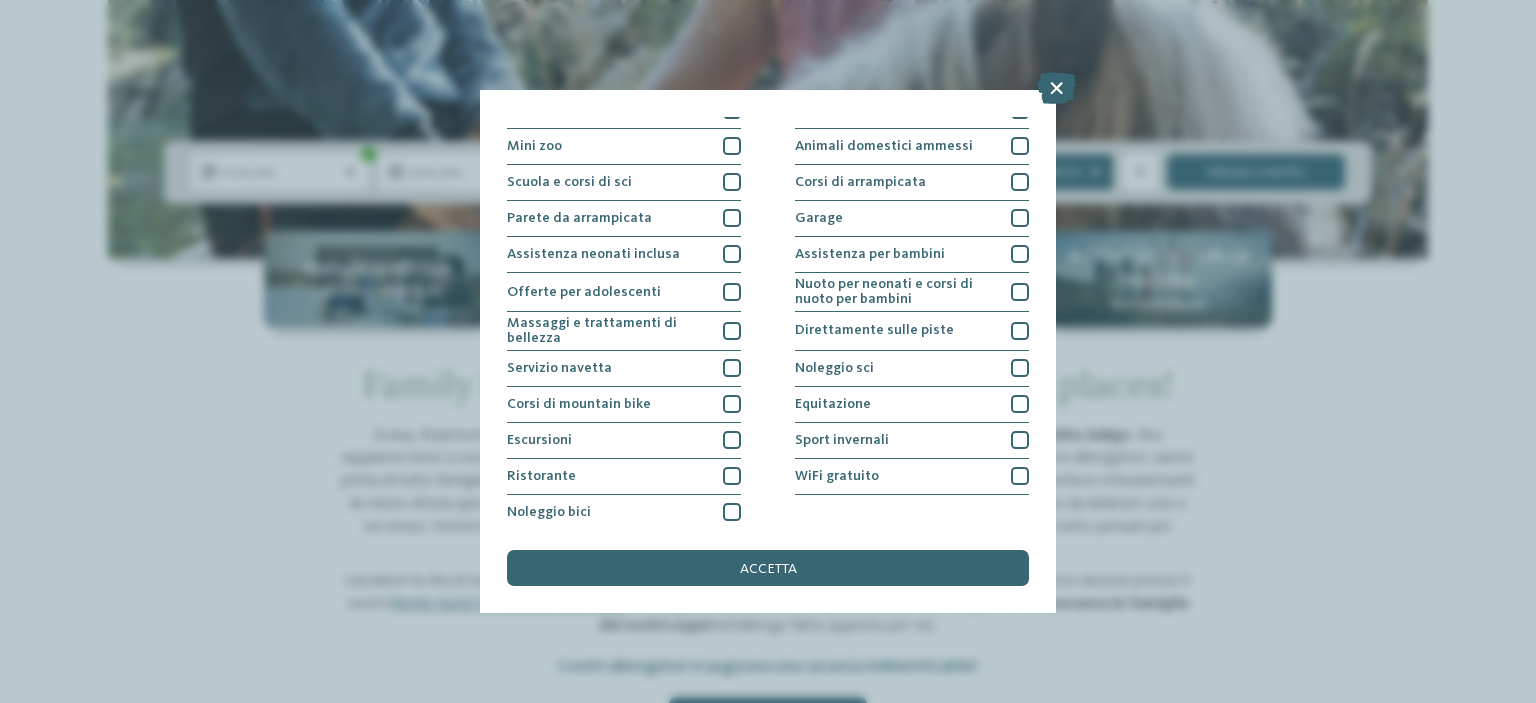 scroll, scrollTop: 243, scrollLeft: 0, axis: vertical 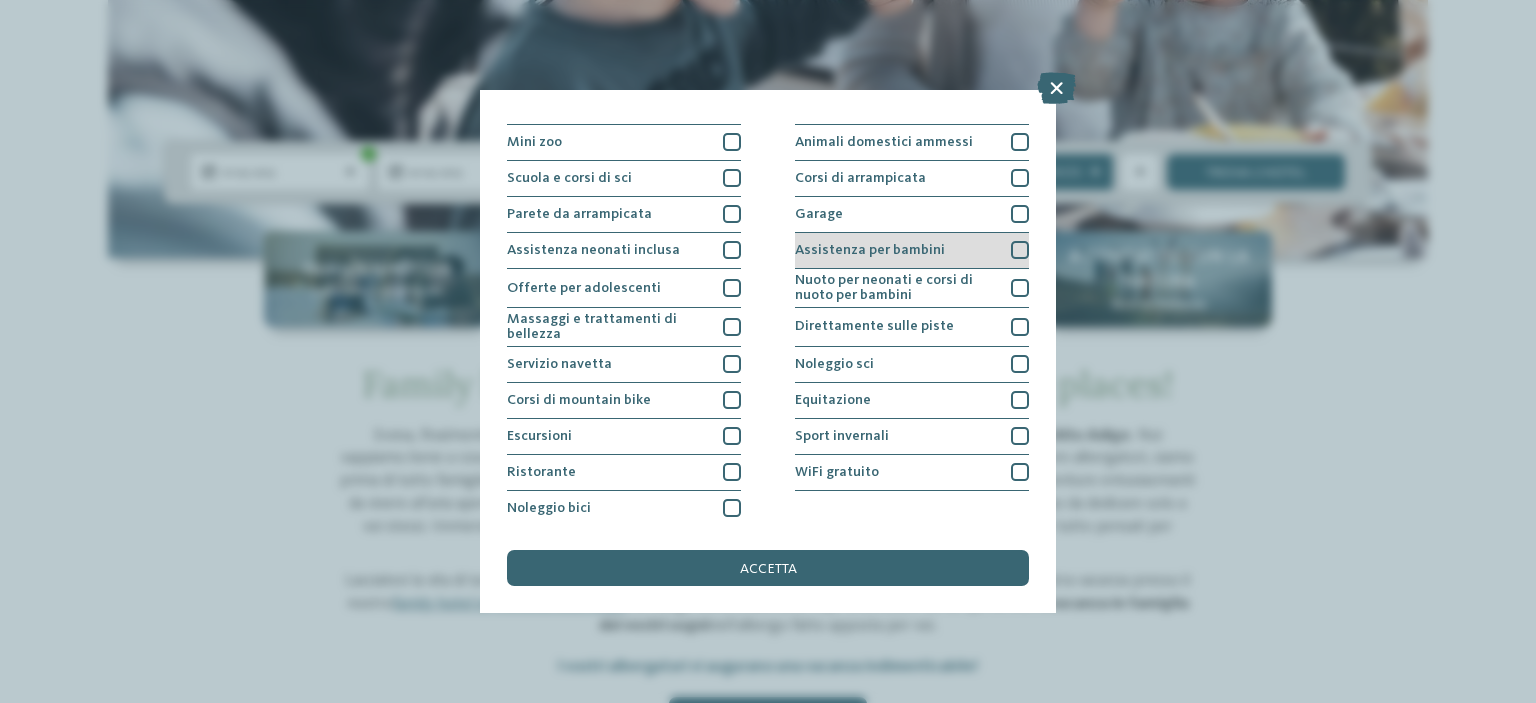 click at bounding box center [1020, 250] 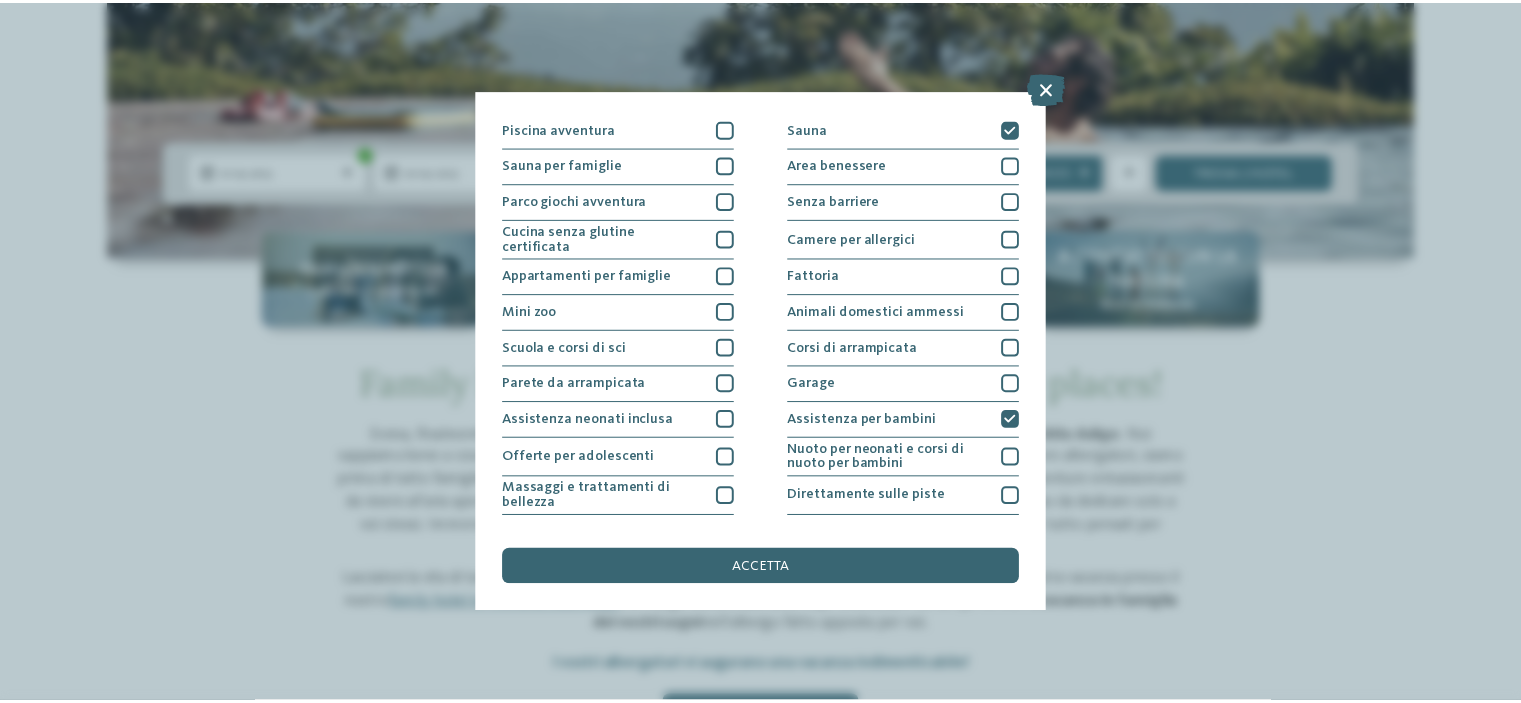 scroll, scrollTop: 0, scrollLeft: 0, axis: both 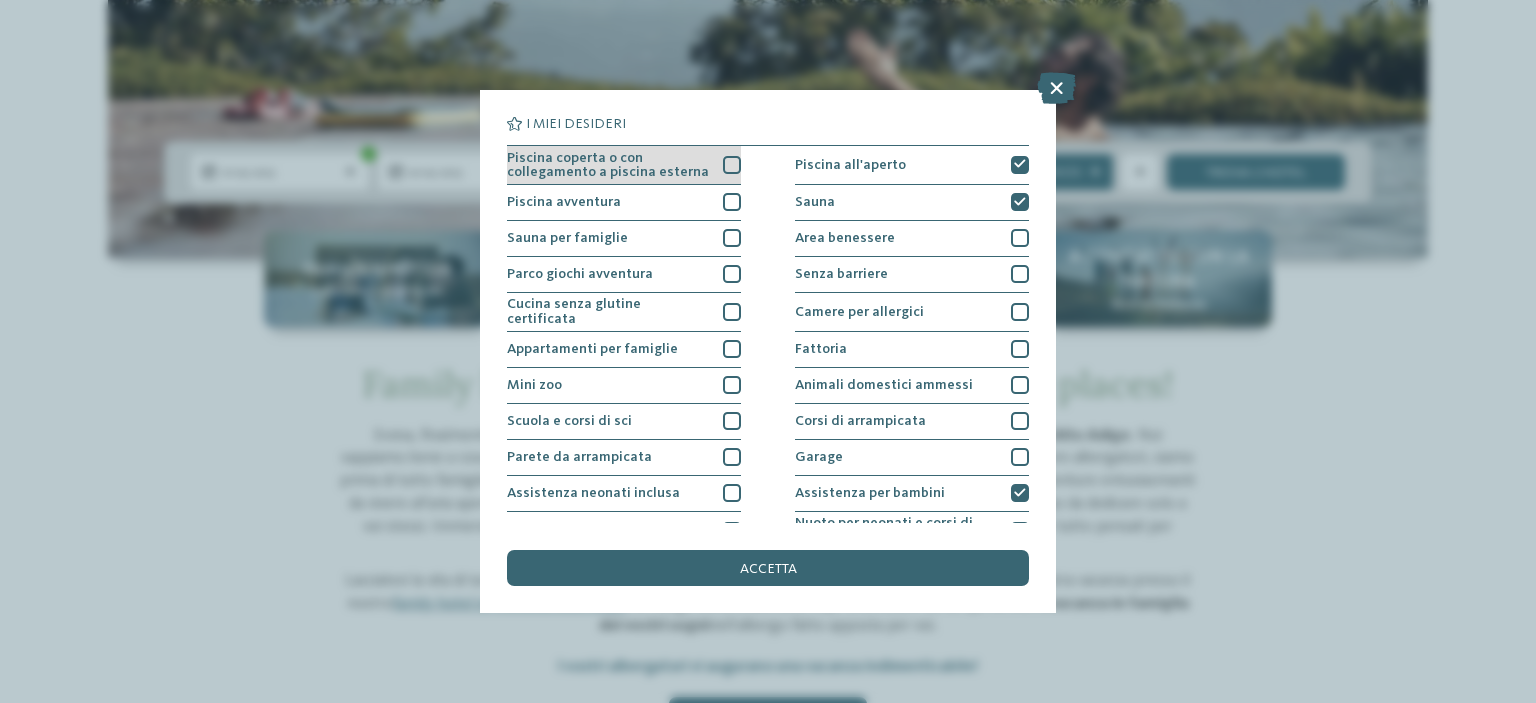 click at bounding box center (732, 165) 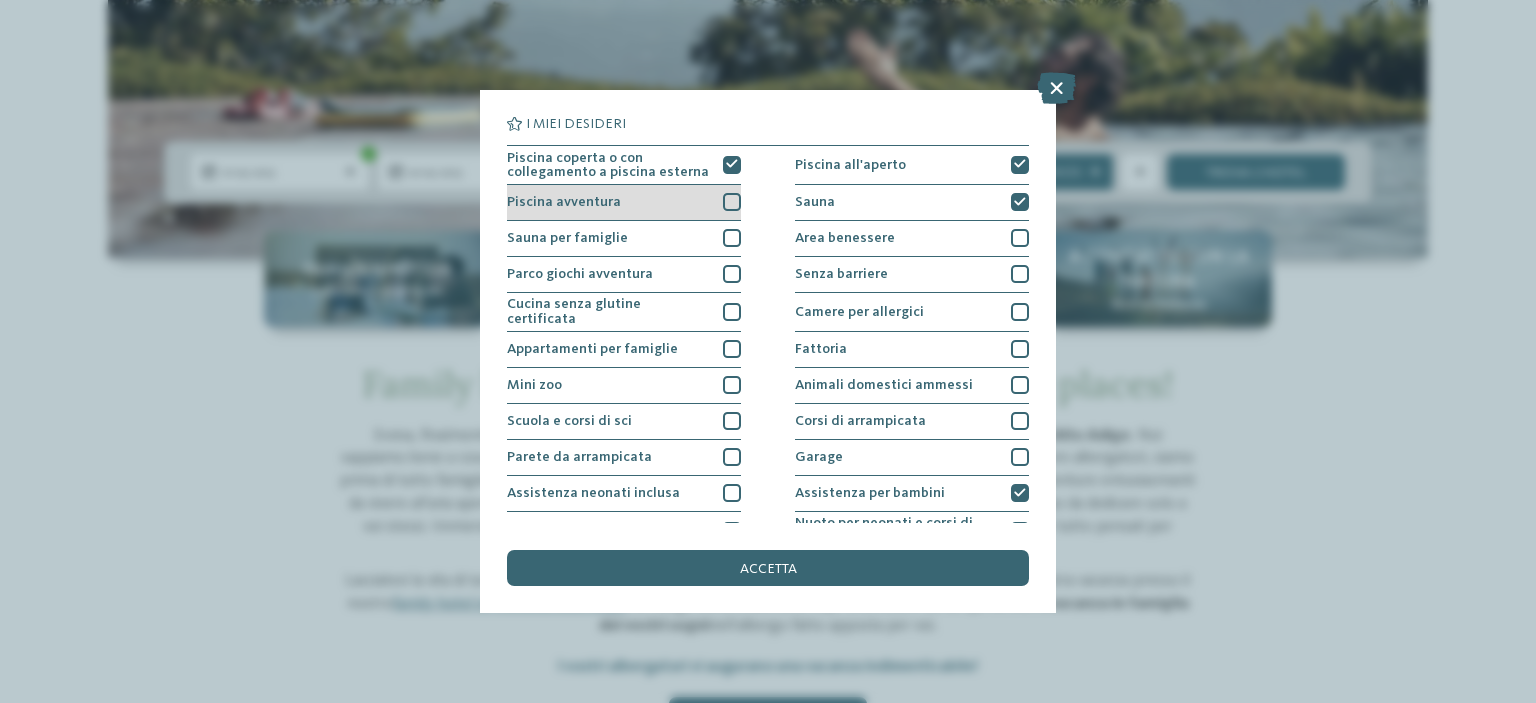 click on "Piscina avventura" at bounding box center (624, 203) 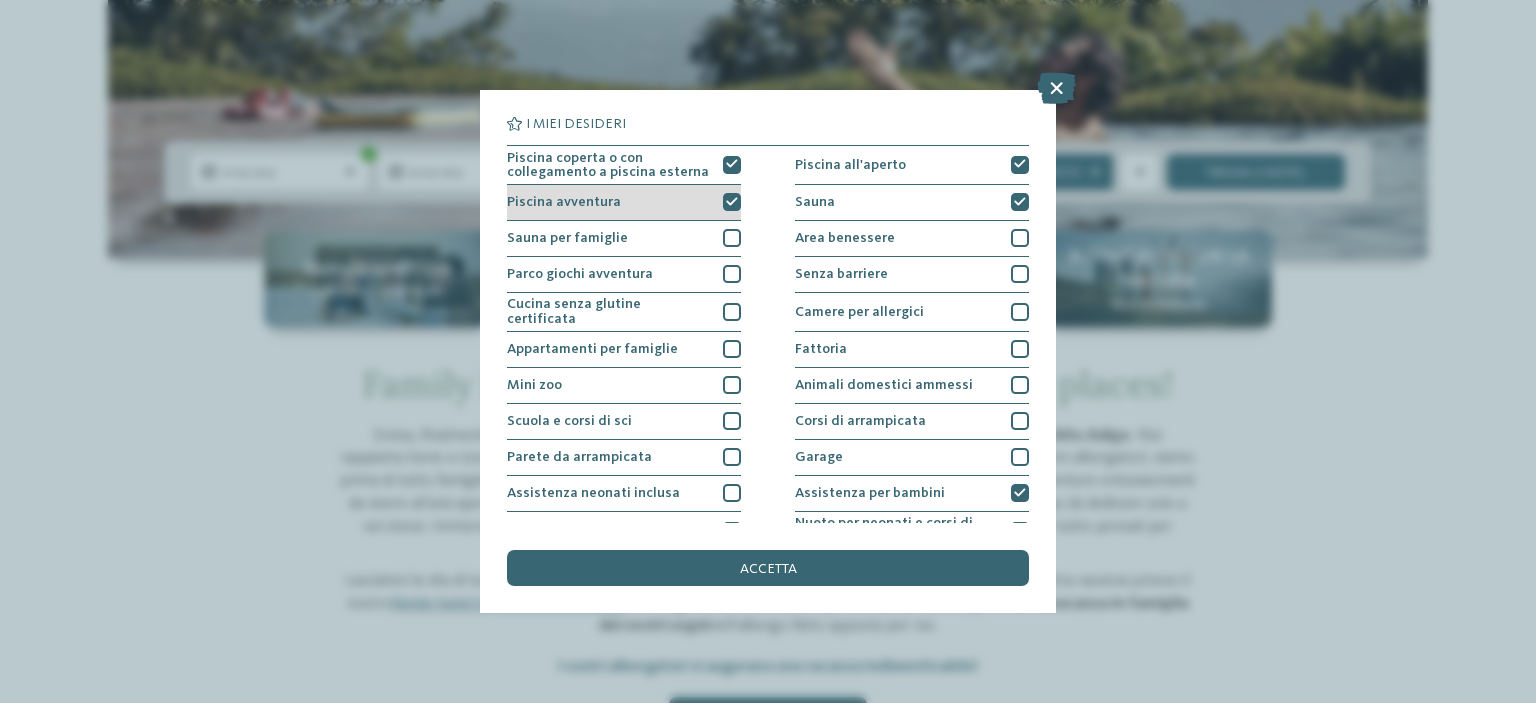 click at bounding box center [732, 202] 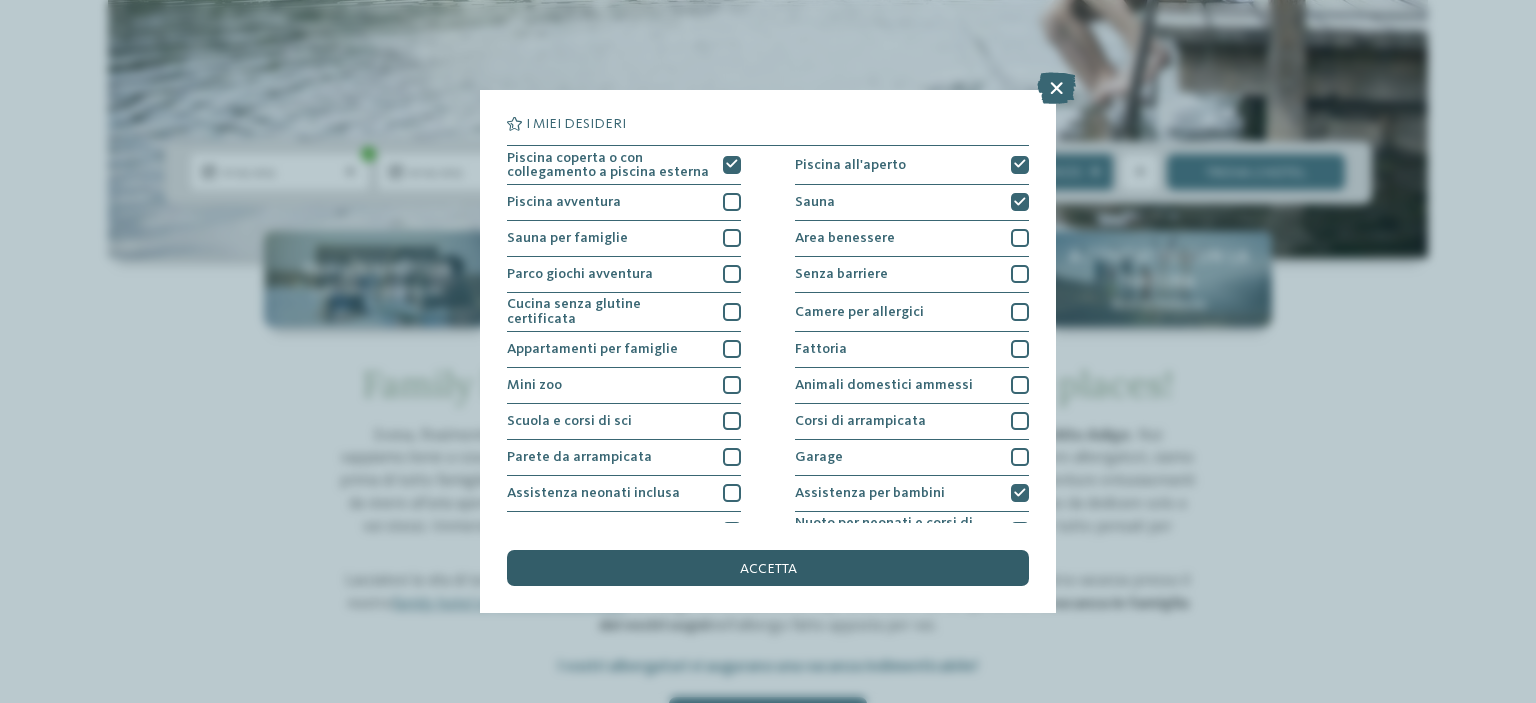 click on "accetta" at bounding box center [768, 568] 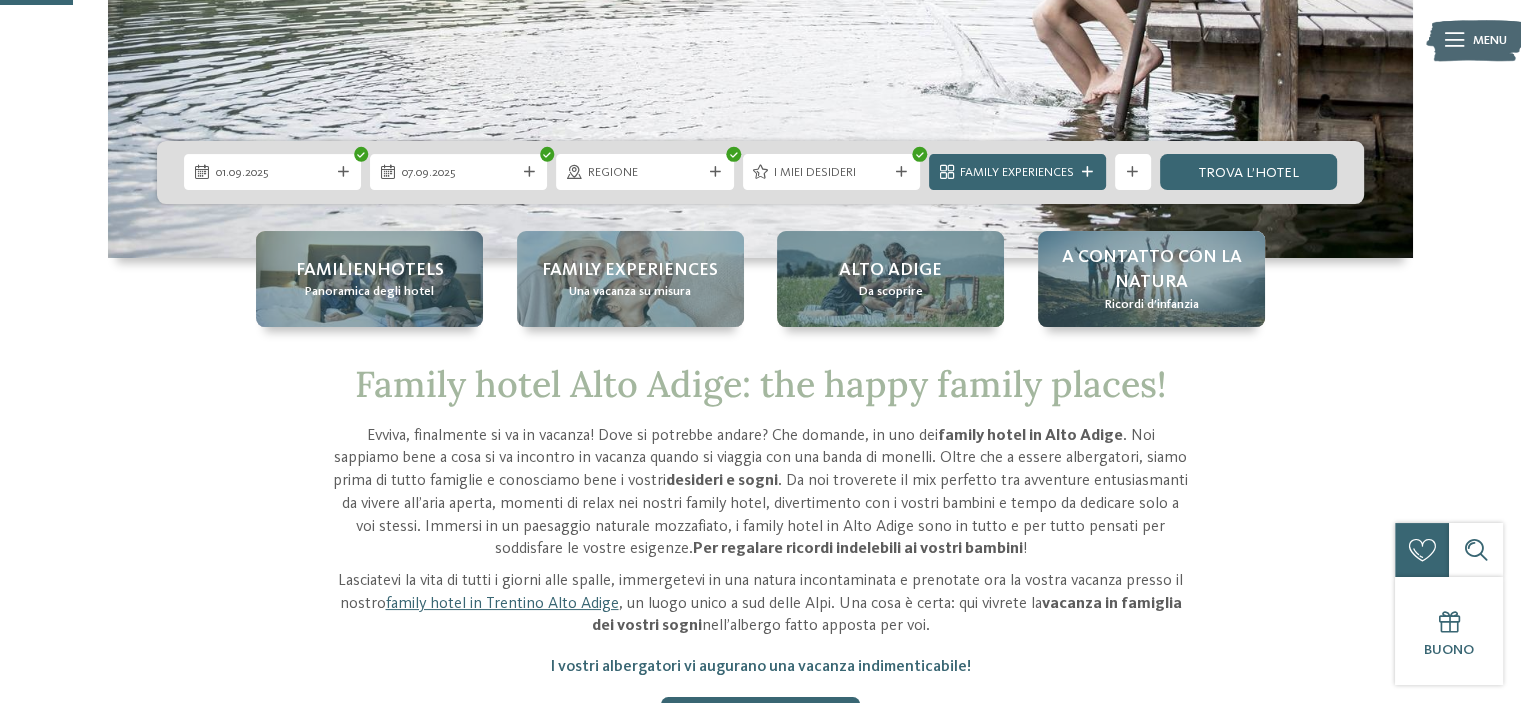 click on "01.09.2025
07.09.2025" at bounding box center [760, 172] 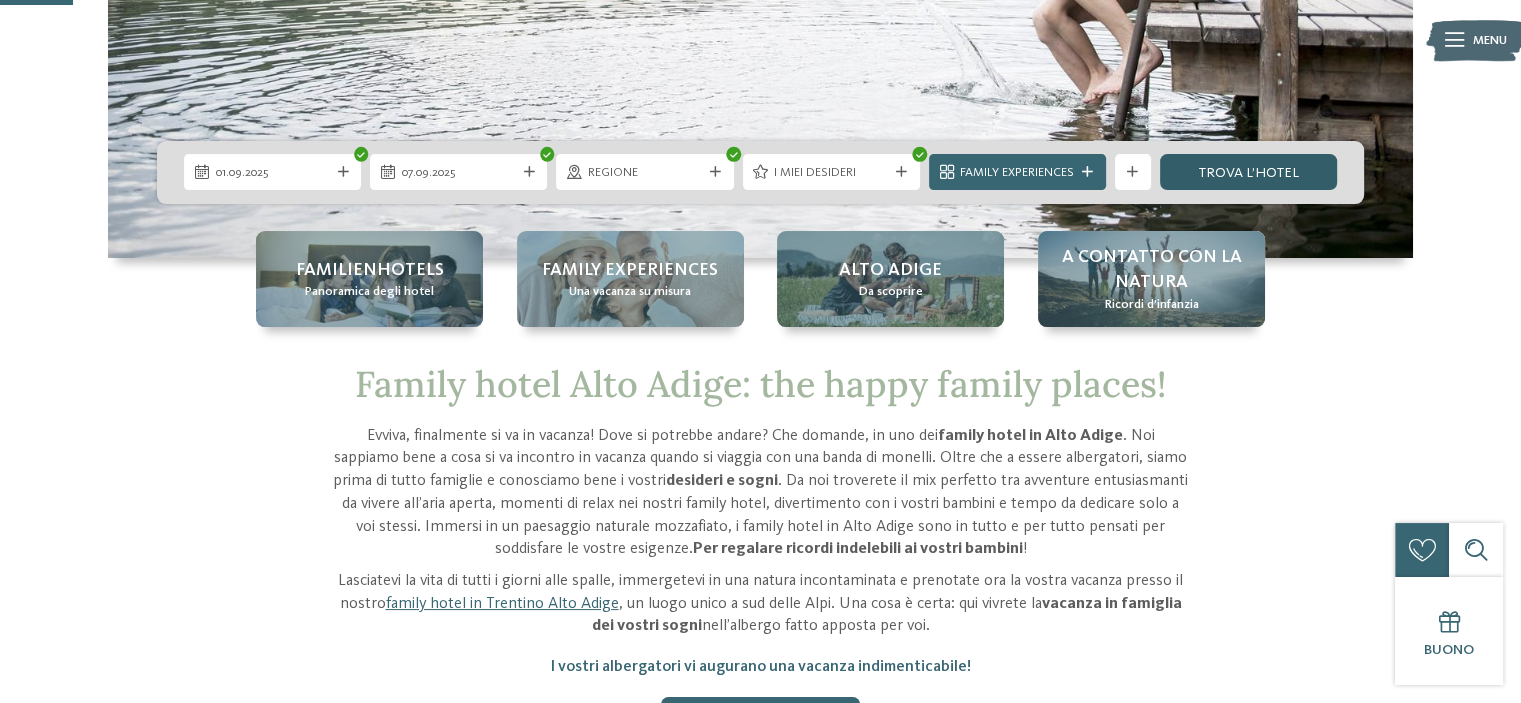 click on "trova l’hotel" at bounding box center [1248, 172] 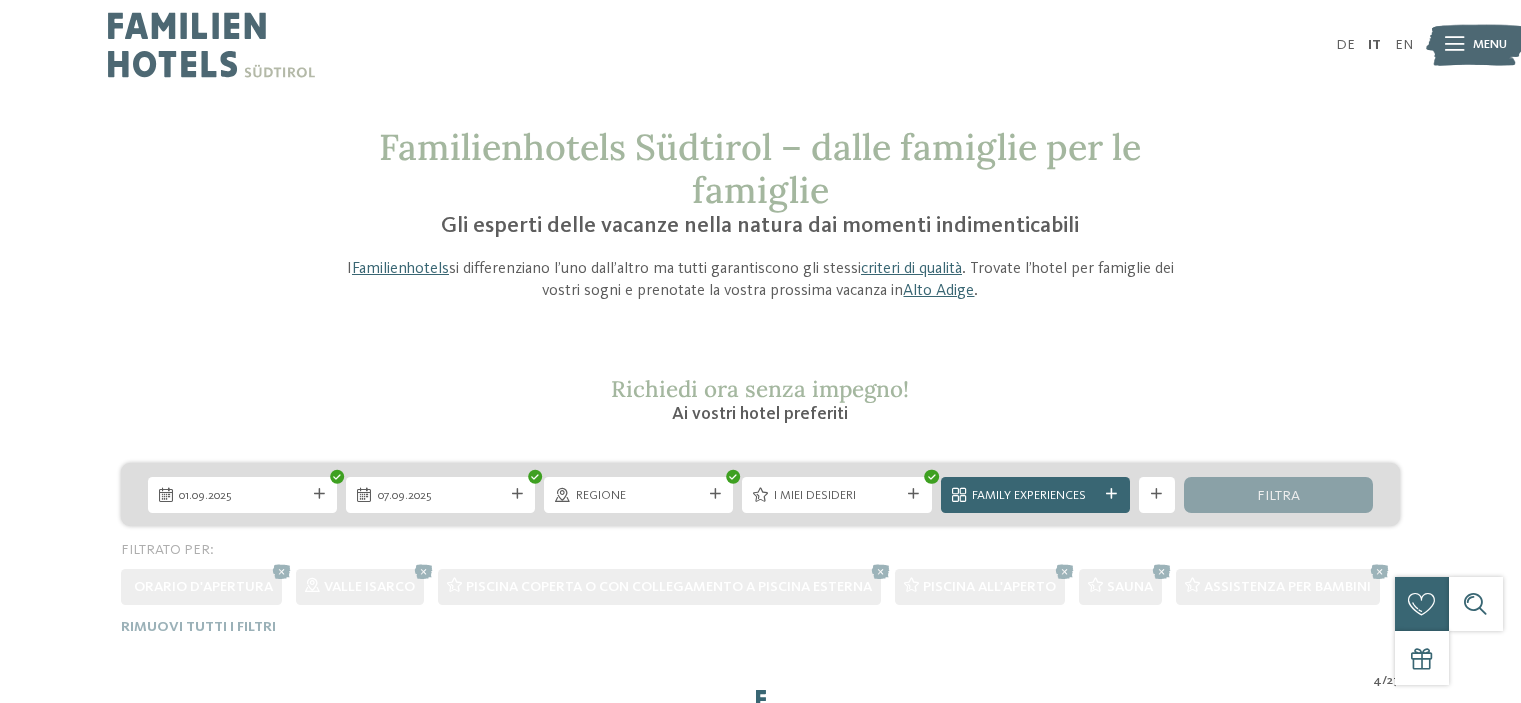 scroll, scrollTop: 0, scrollLeft: 0, axis: both 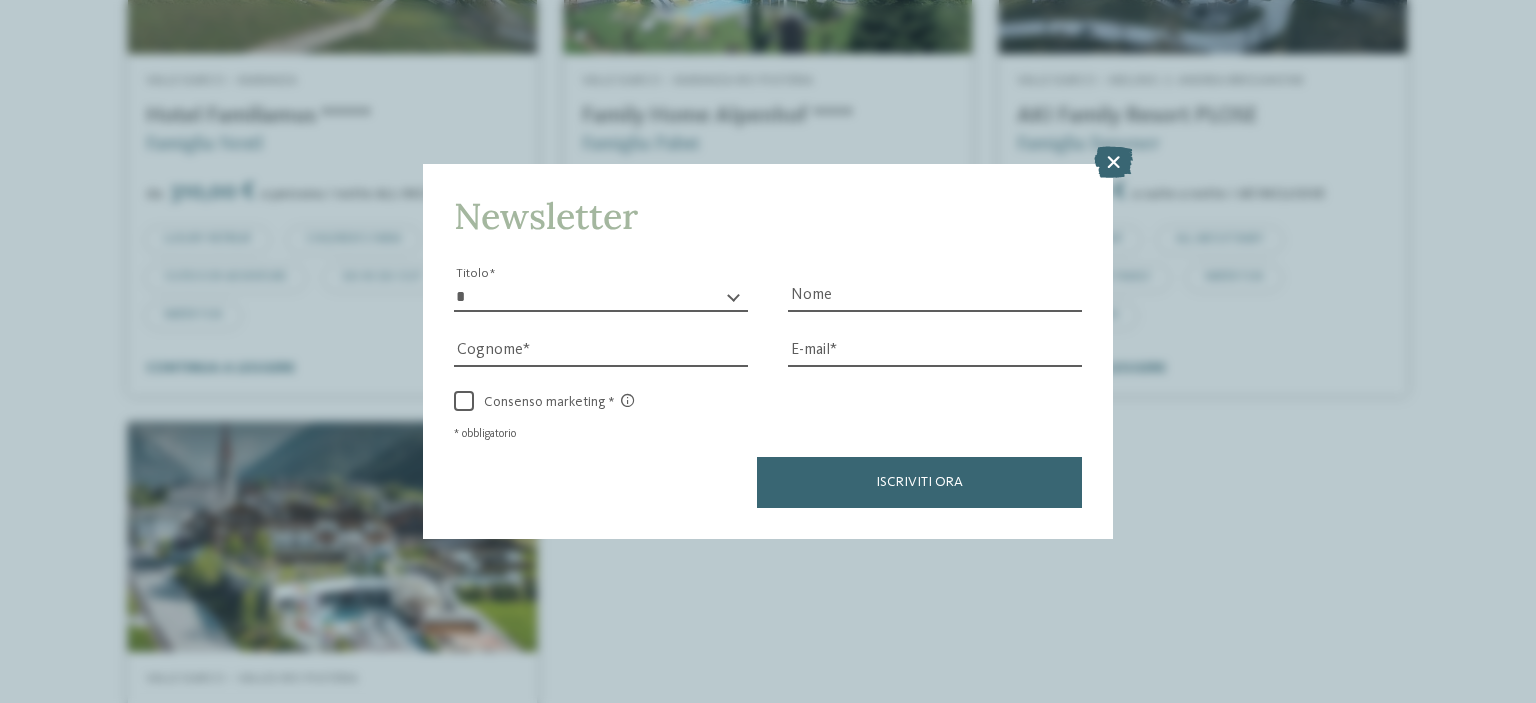 click at bounding box center (1113, 162) 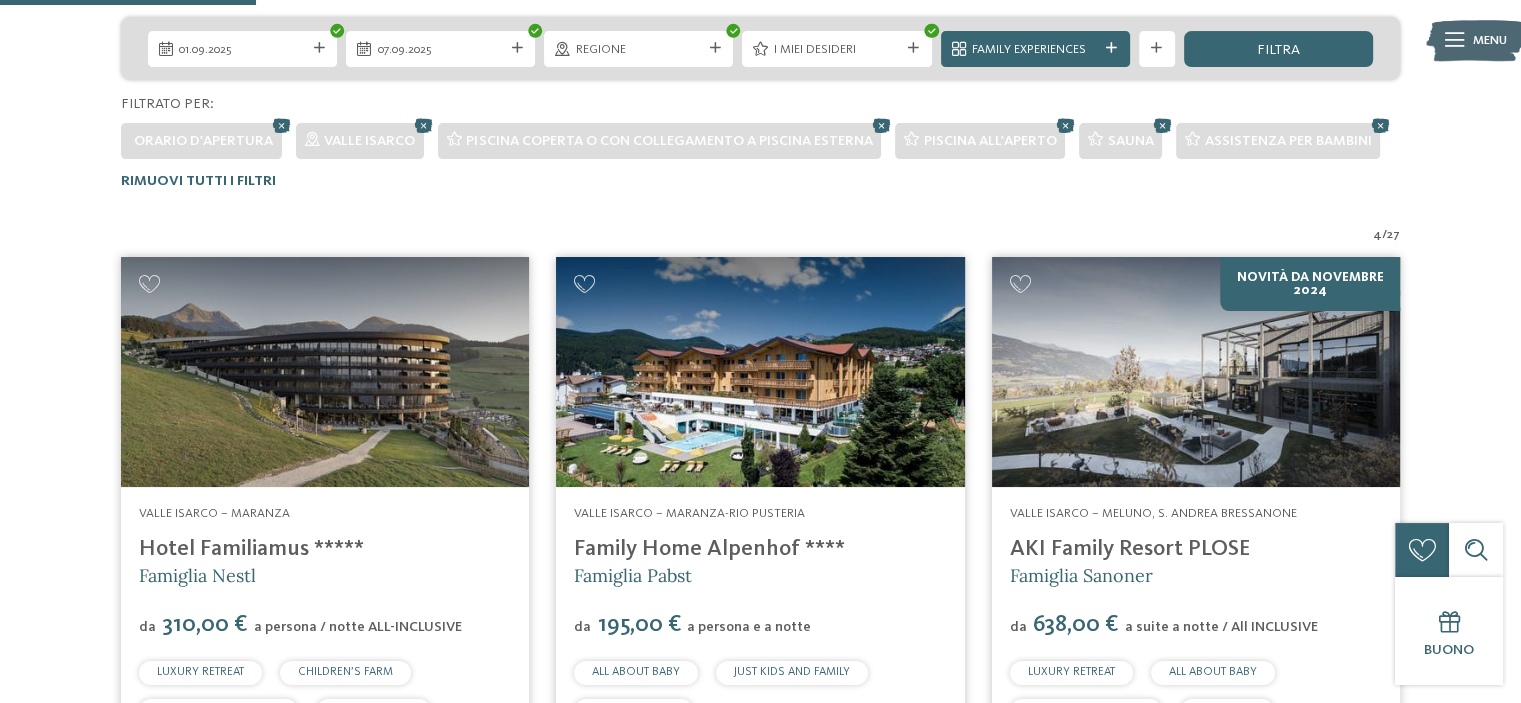 scroll, scrollTop: 479, scrollLeft: 0, axis: vertical 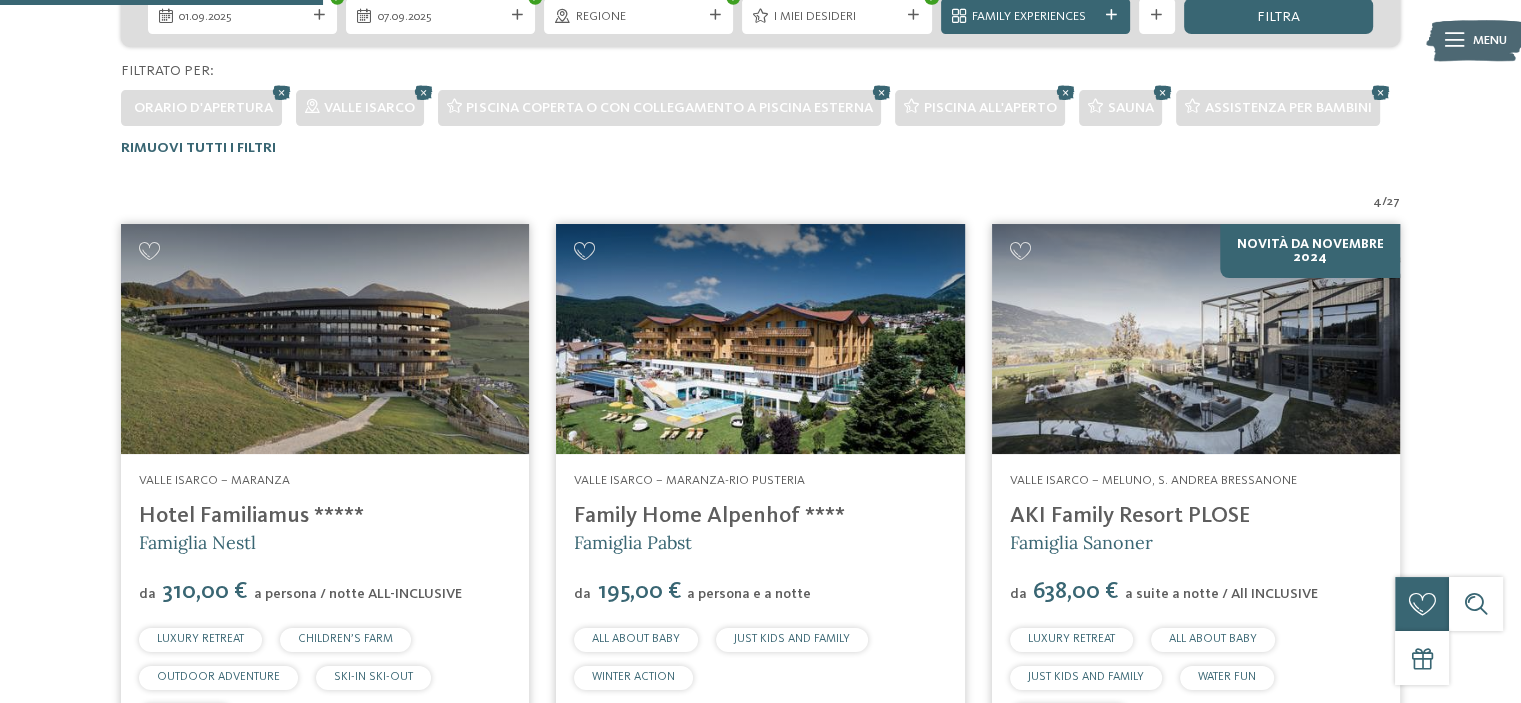 click on "Famiglia Nestl" at bounding box center [197, 542] 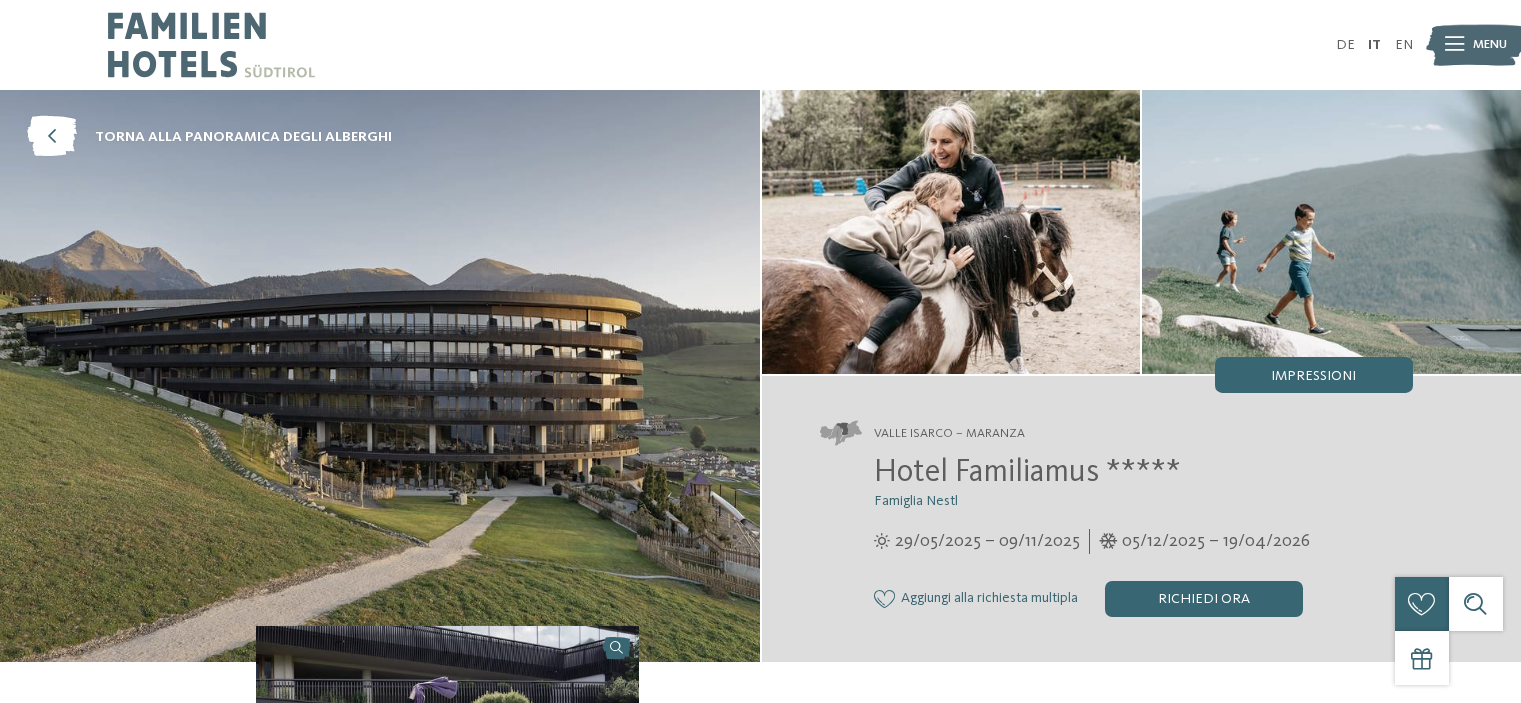 scroll, scrollTop: 0, scrollLeft: 0, axis: both 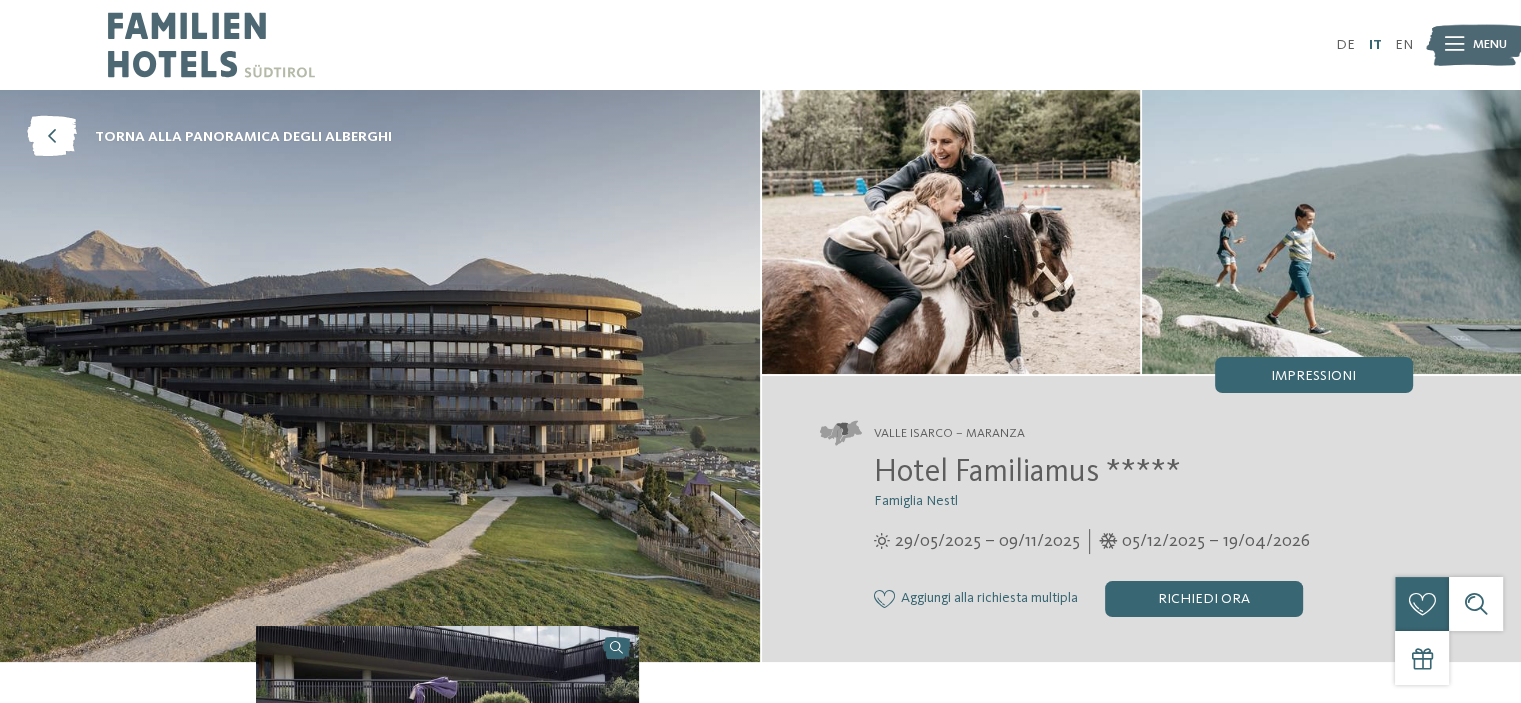 click on "IT" at bounding box center (1374, 45) 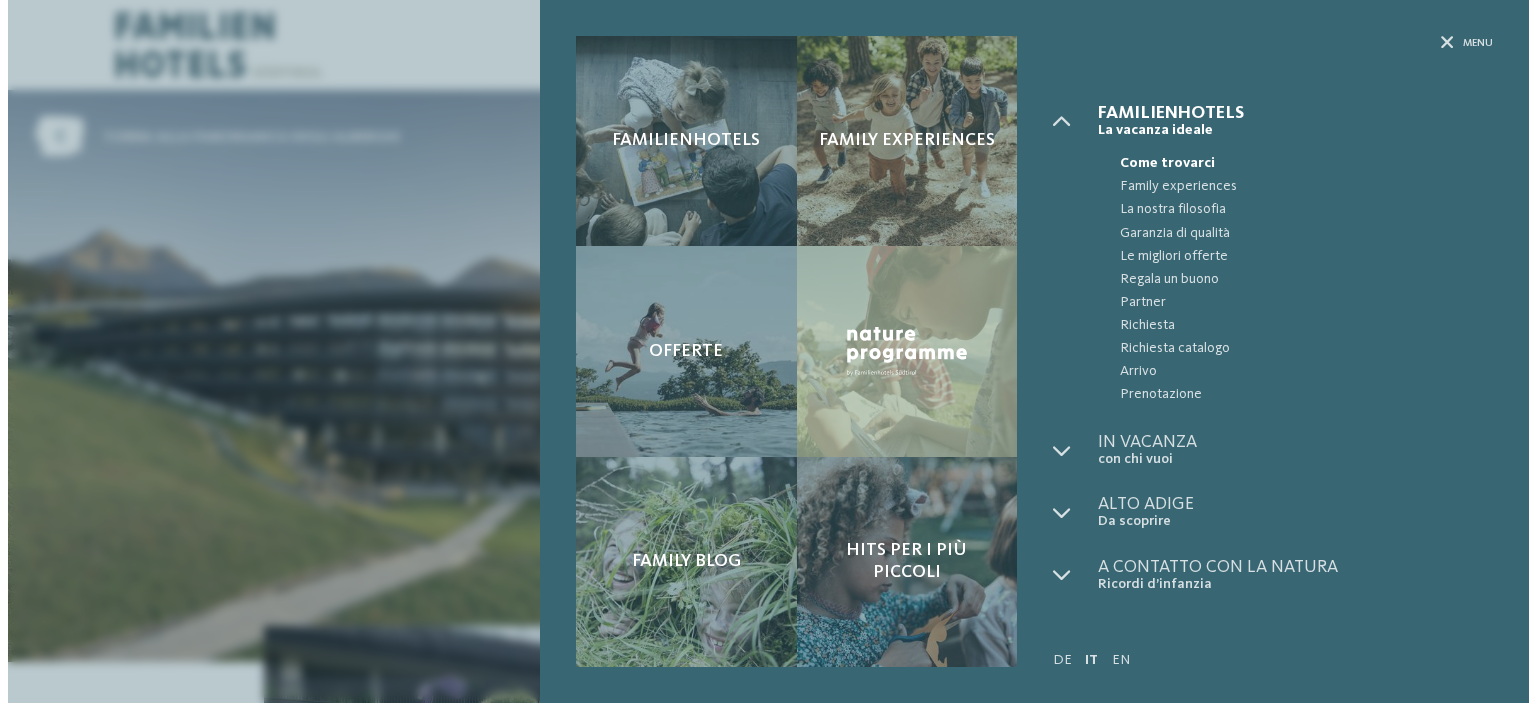 scroll, scrollTop: 0, scrollLeft: 0, axis: both 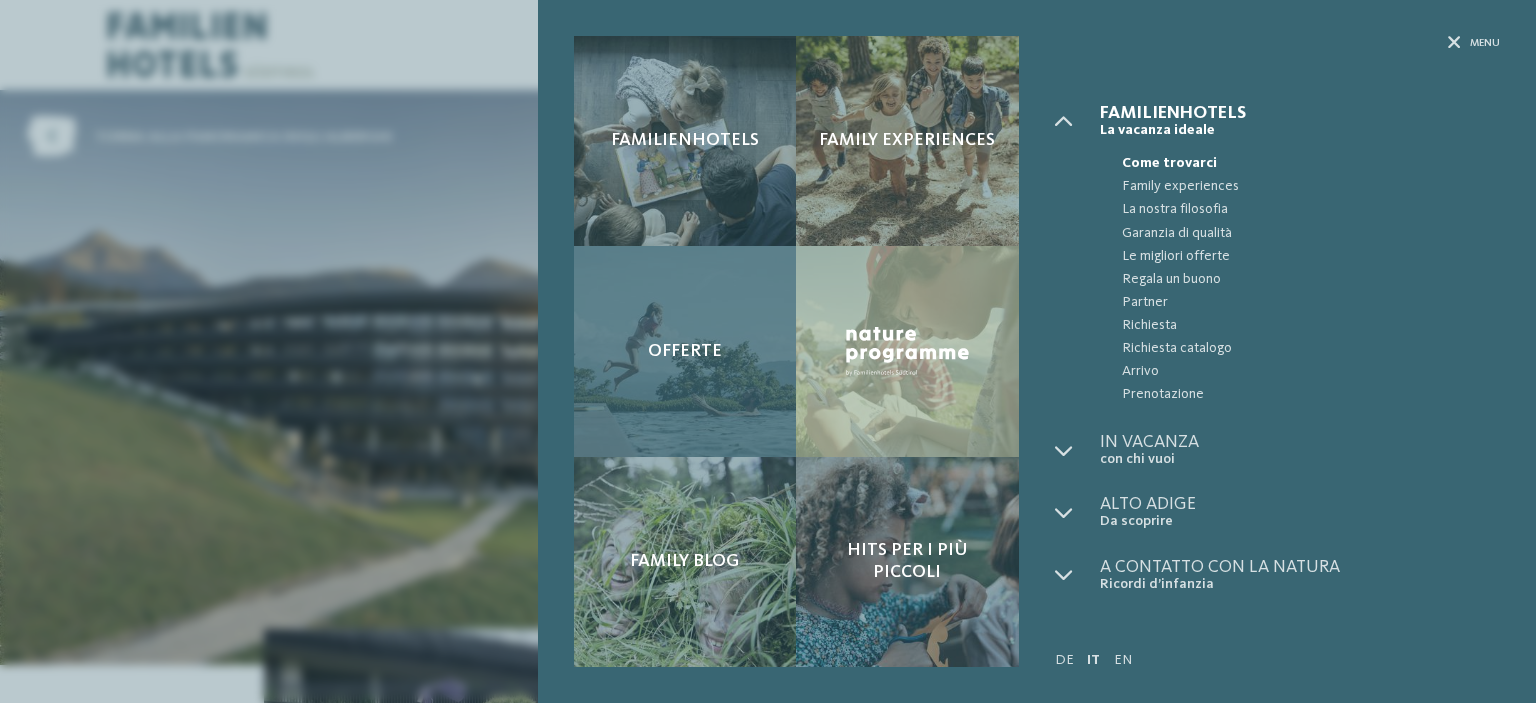 click on "Offerte" at bounding box center [685, 351] 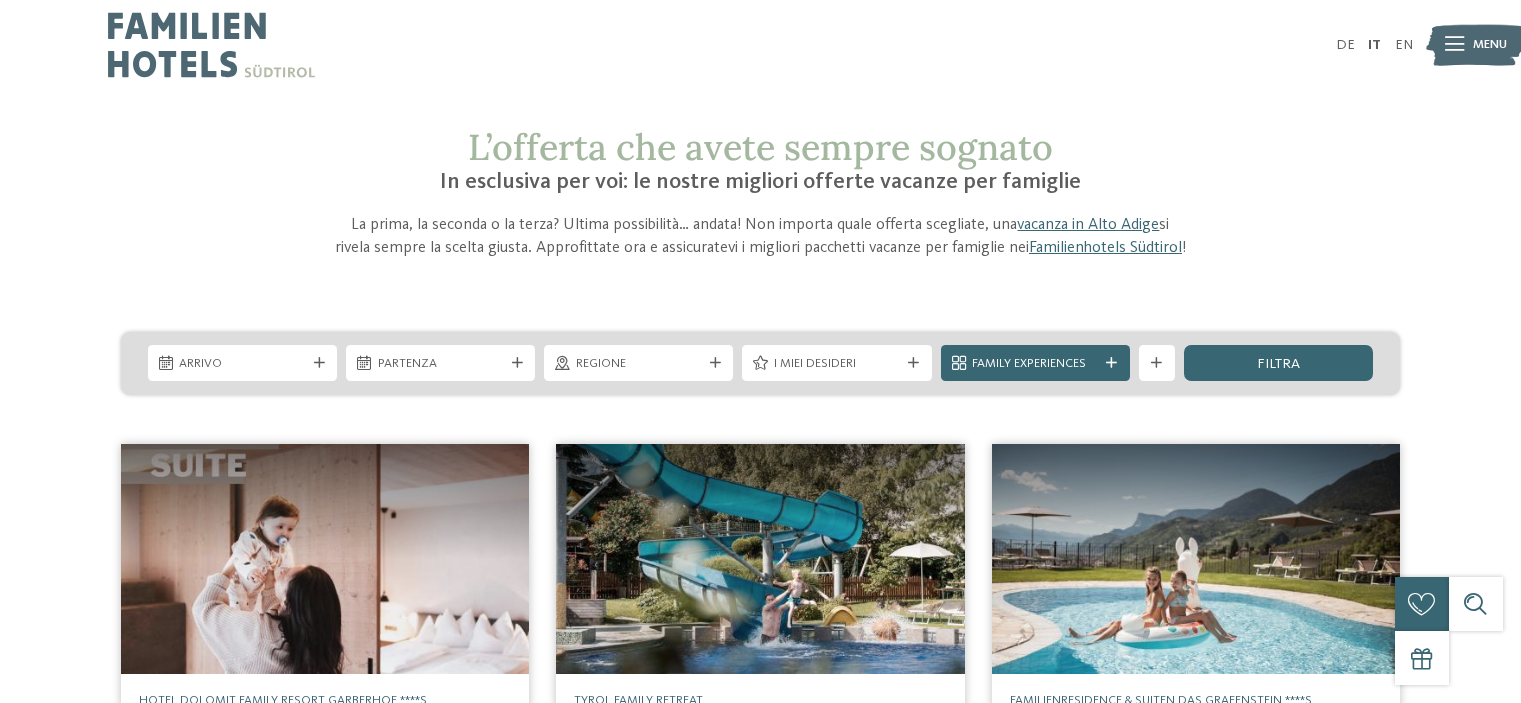 scroll, scrollTop: 0, scrollLeft: 0, axis: both 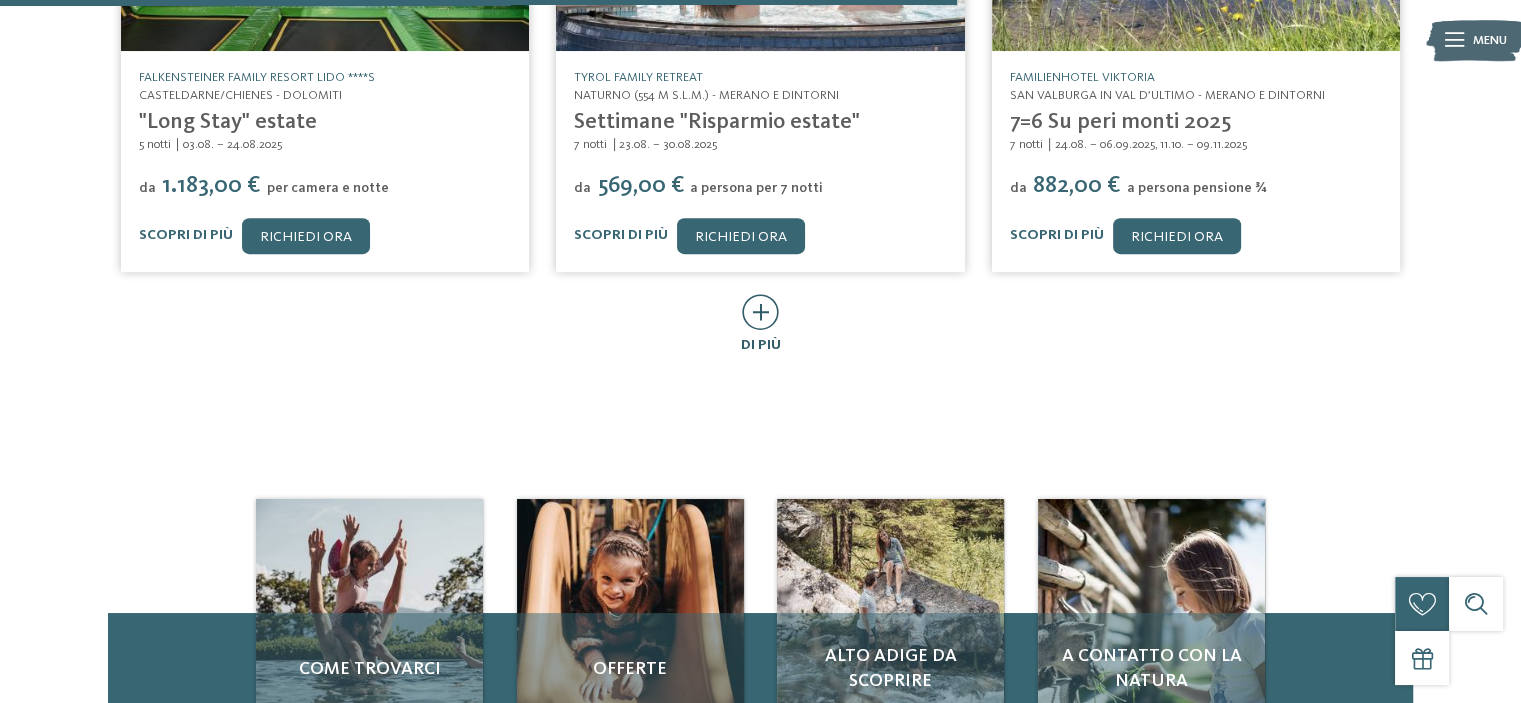 click on "di più" at bounding box center [760, 324] 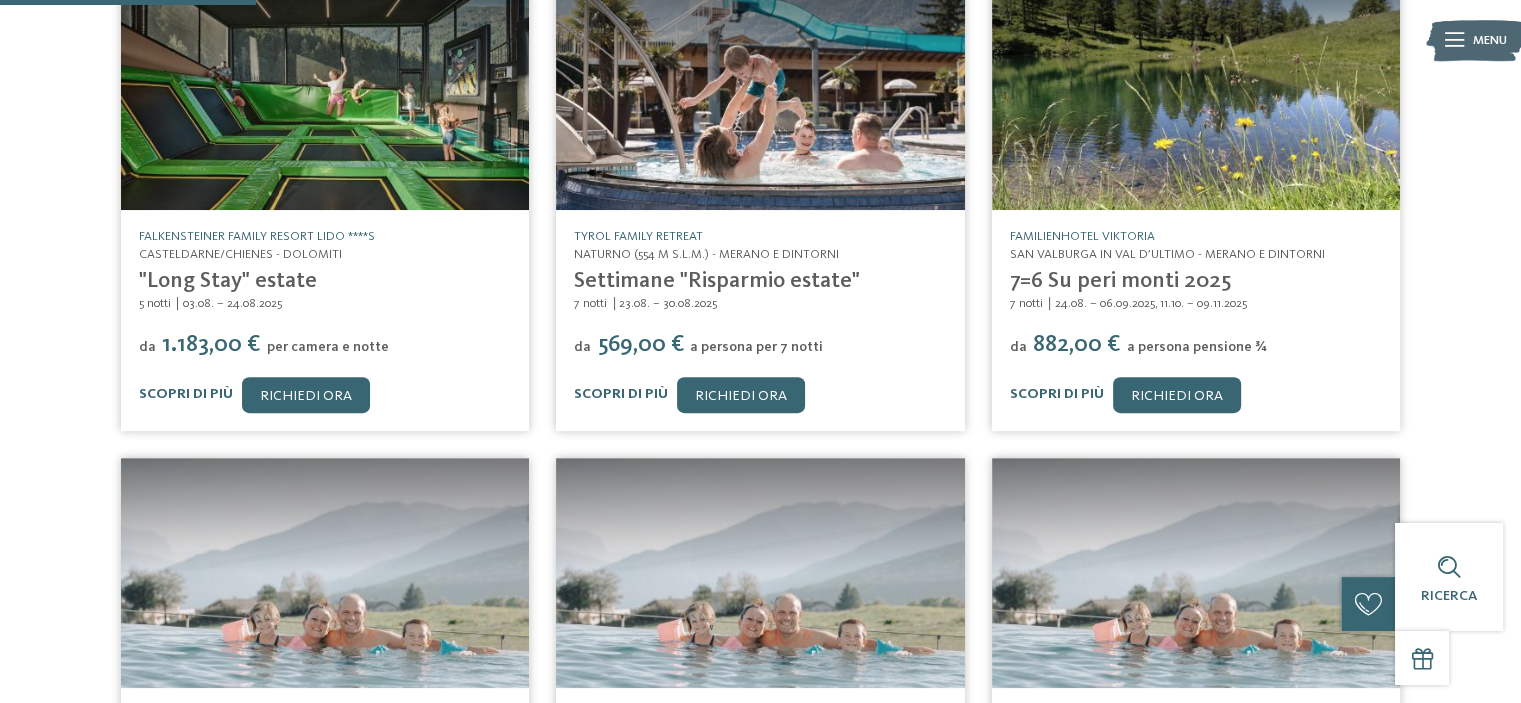 scroll, scrollTop: 400, scrollLeft: 0, axis: vertical 